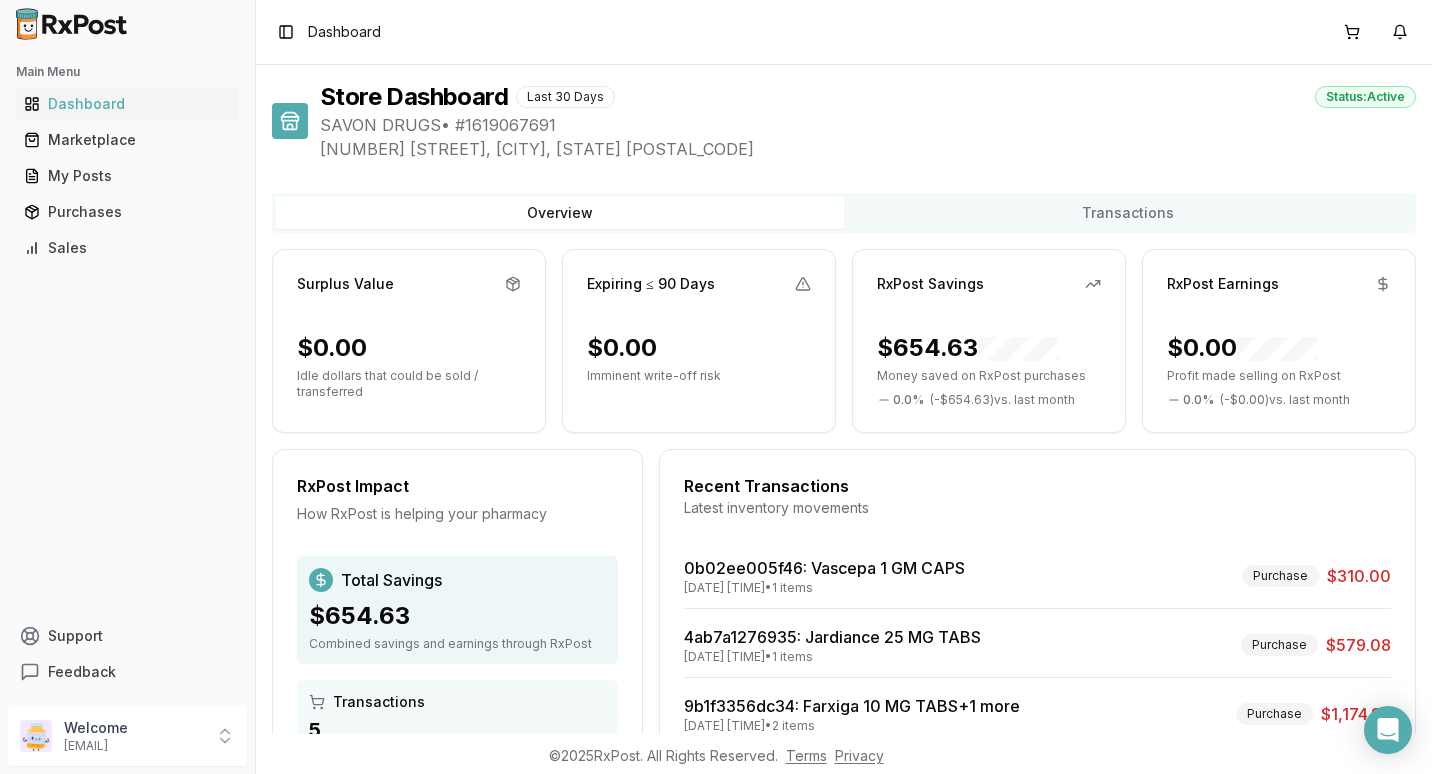 scroll, scrollTop: 0, scrollLeft: 0, axis: both 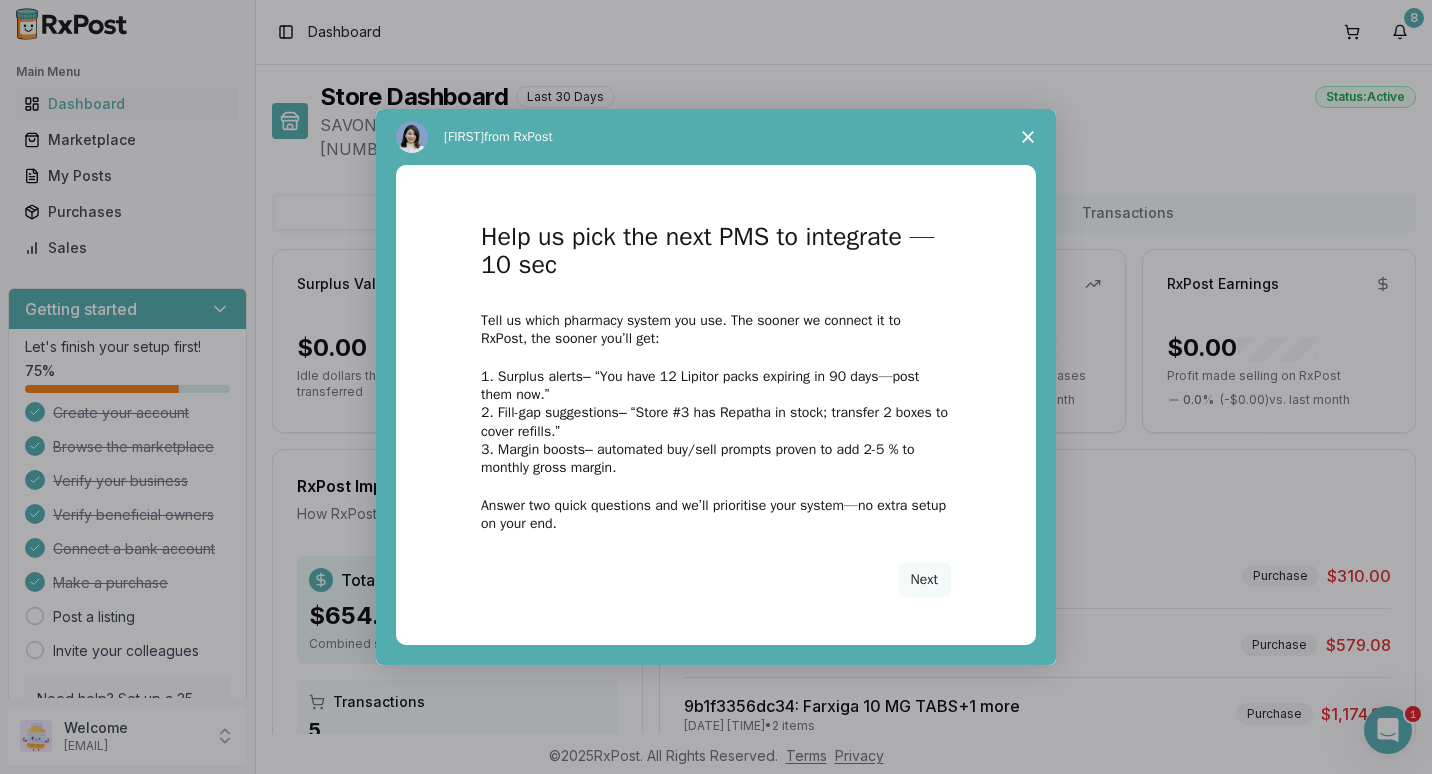 click 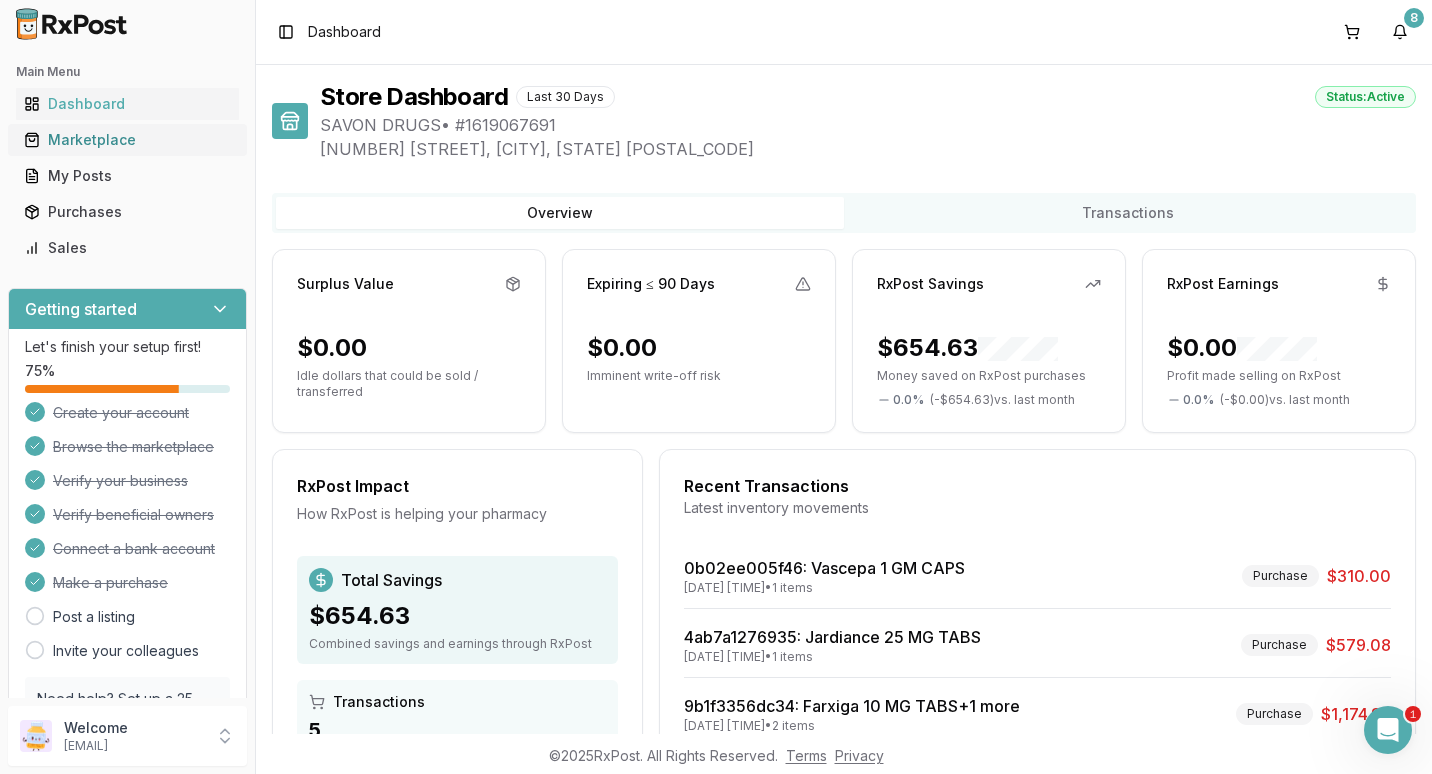 click on "Marketplace" at bounding box center [127, 140] 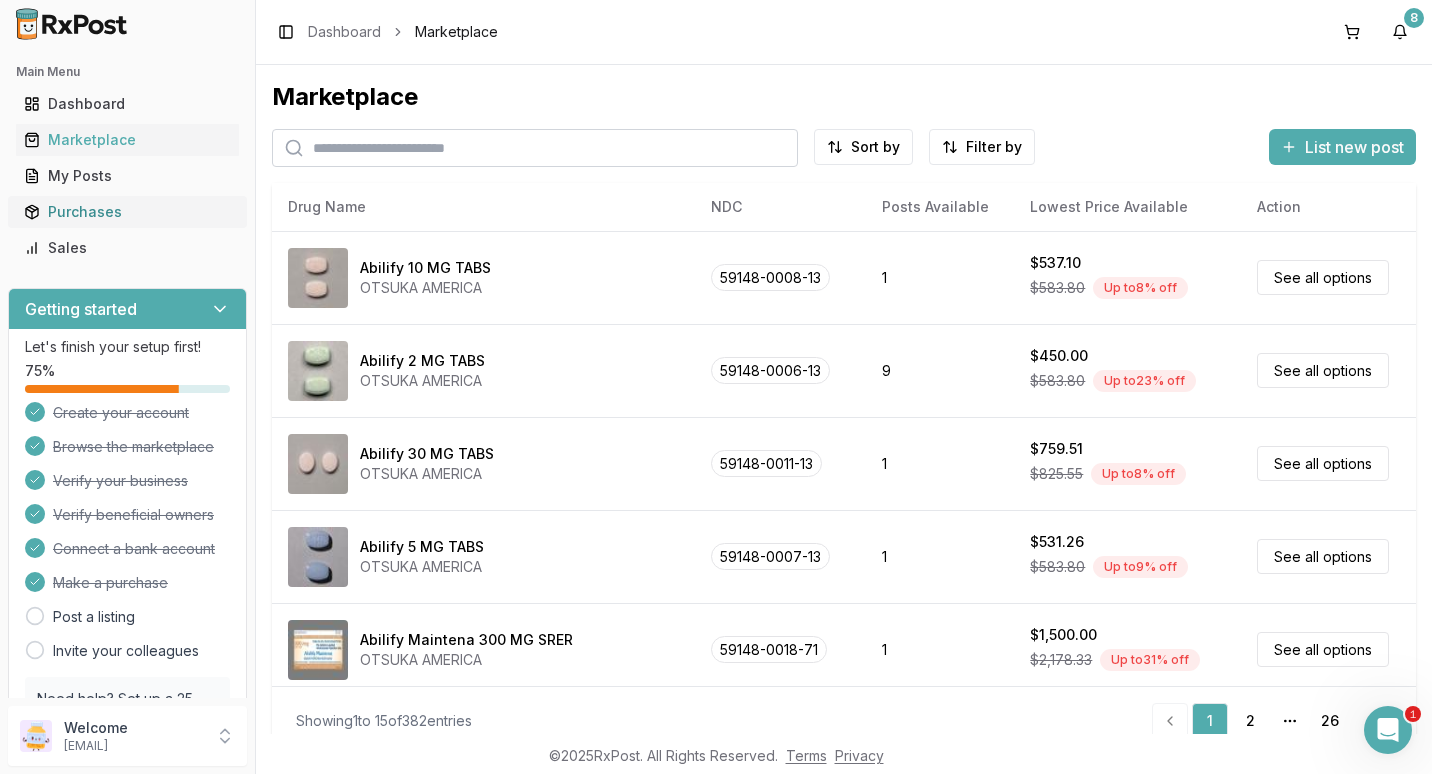 click on "Purchases" at bounding box center (127, 212) 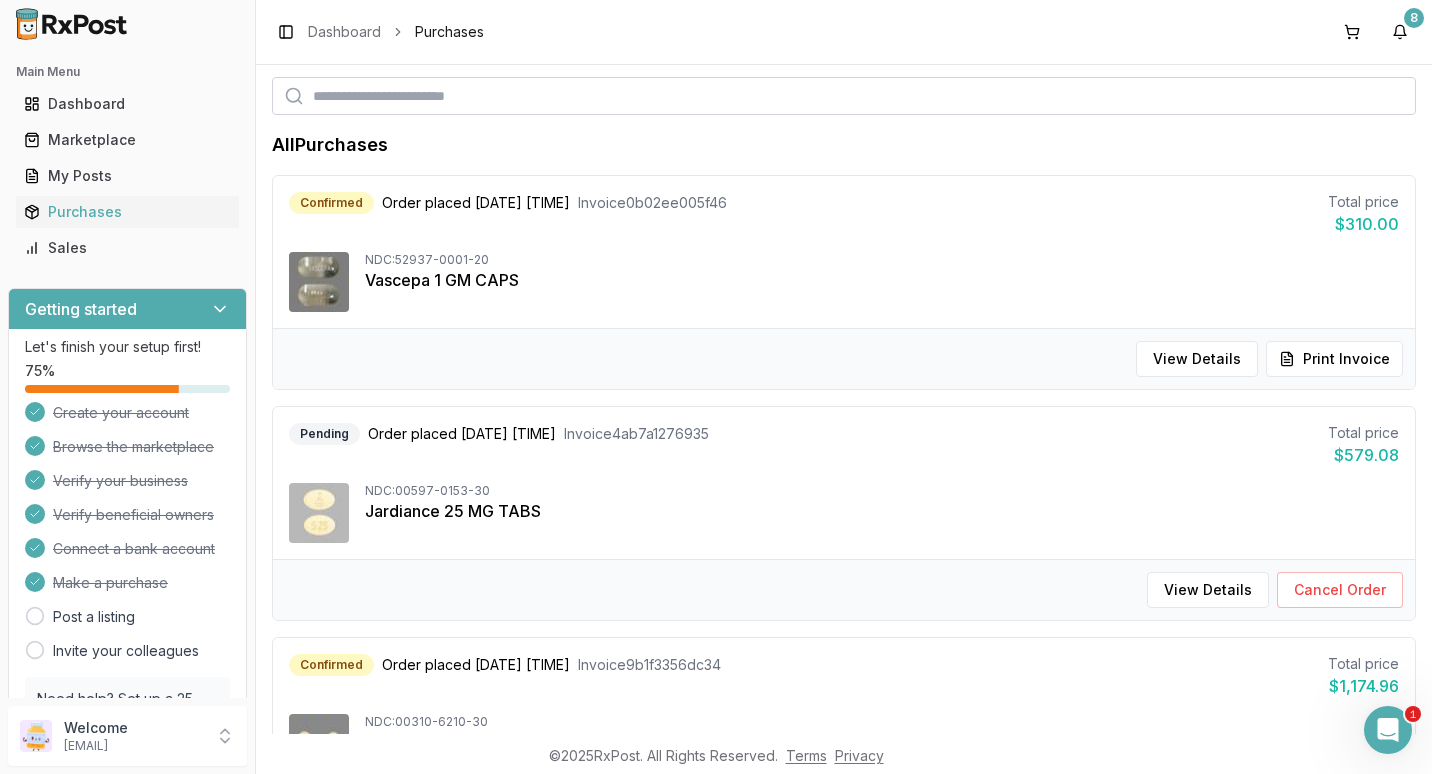 scroll, scrollTop: 0, scrollLeft: 0, axis: both 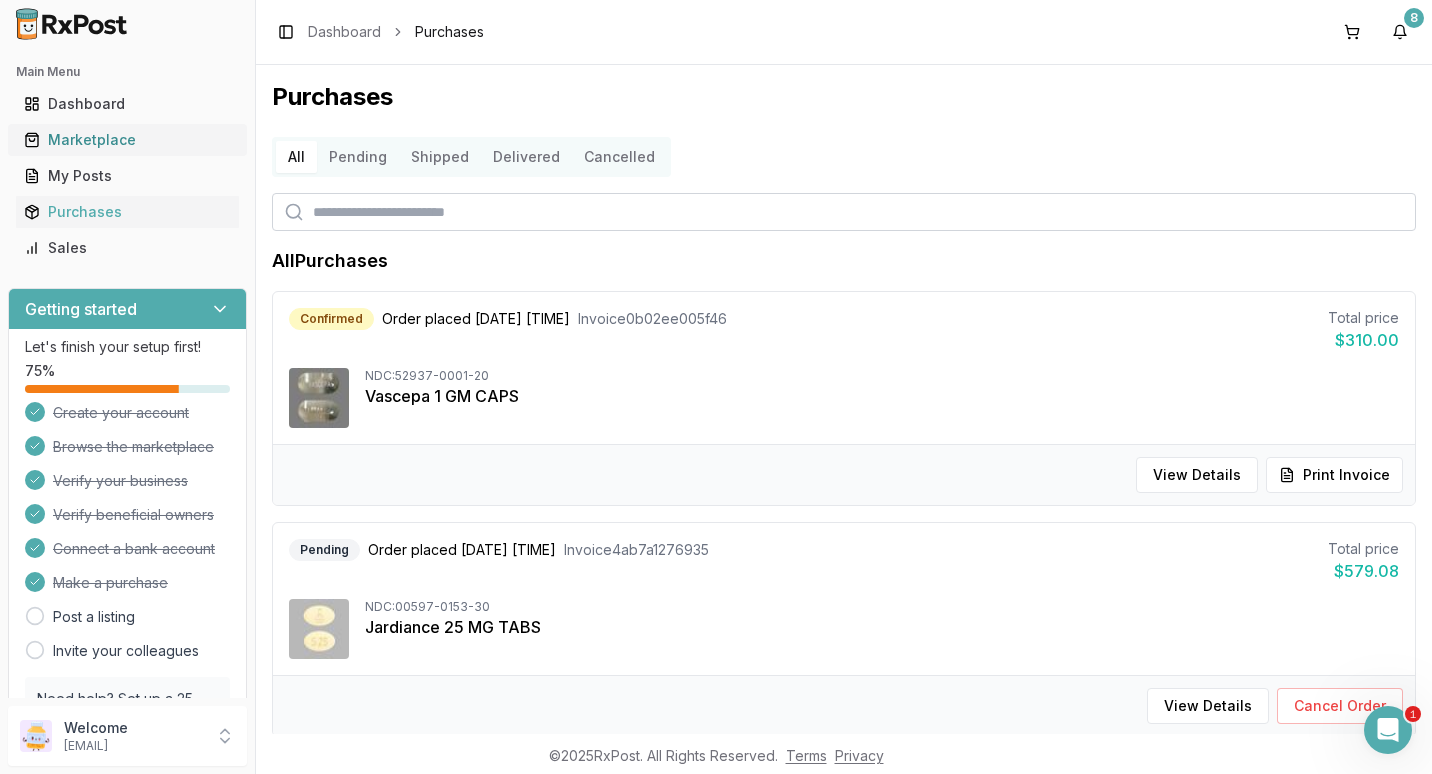 click on "Marketplace" at bounding box center (127, 140) 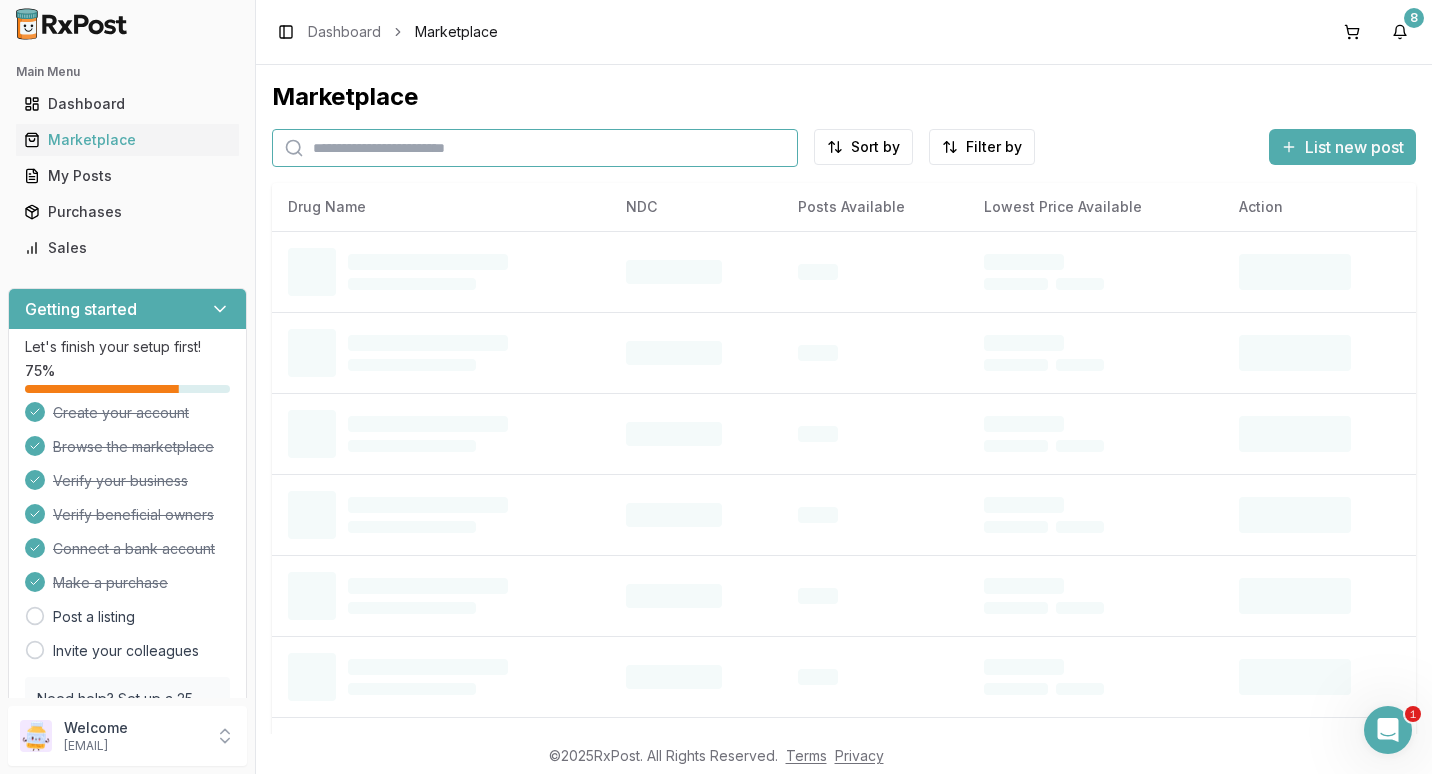 click at bounding box center (535, 148) 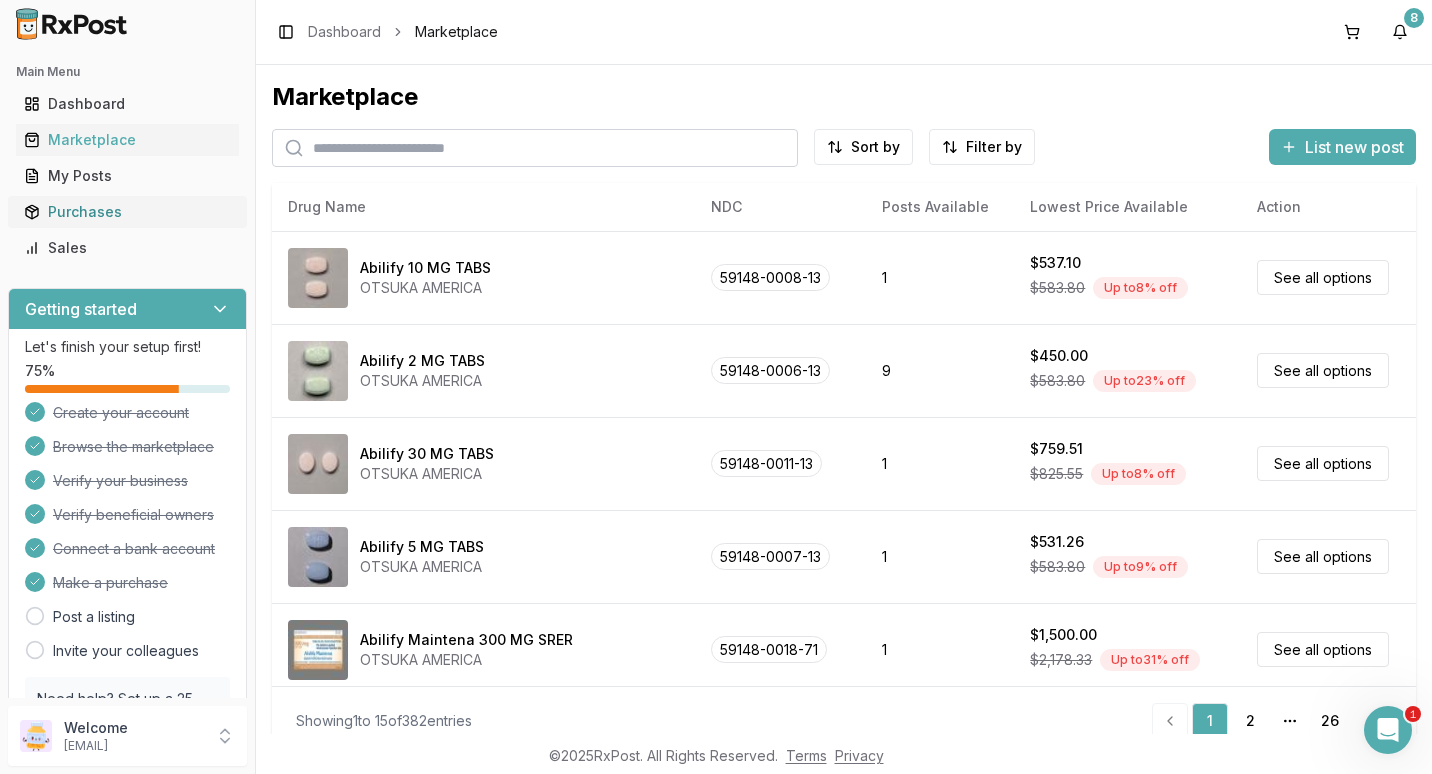 click on "Purchases" at bounding box center (127, 212) 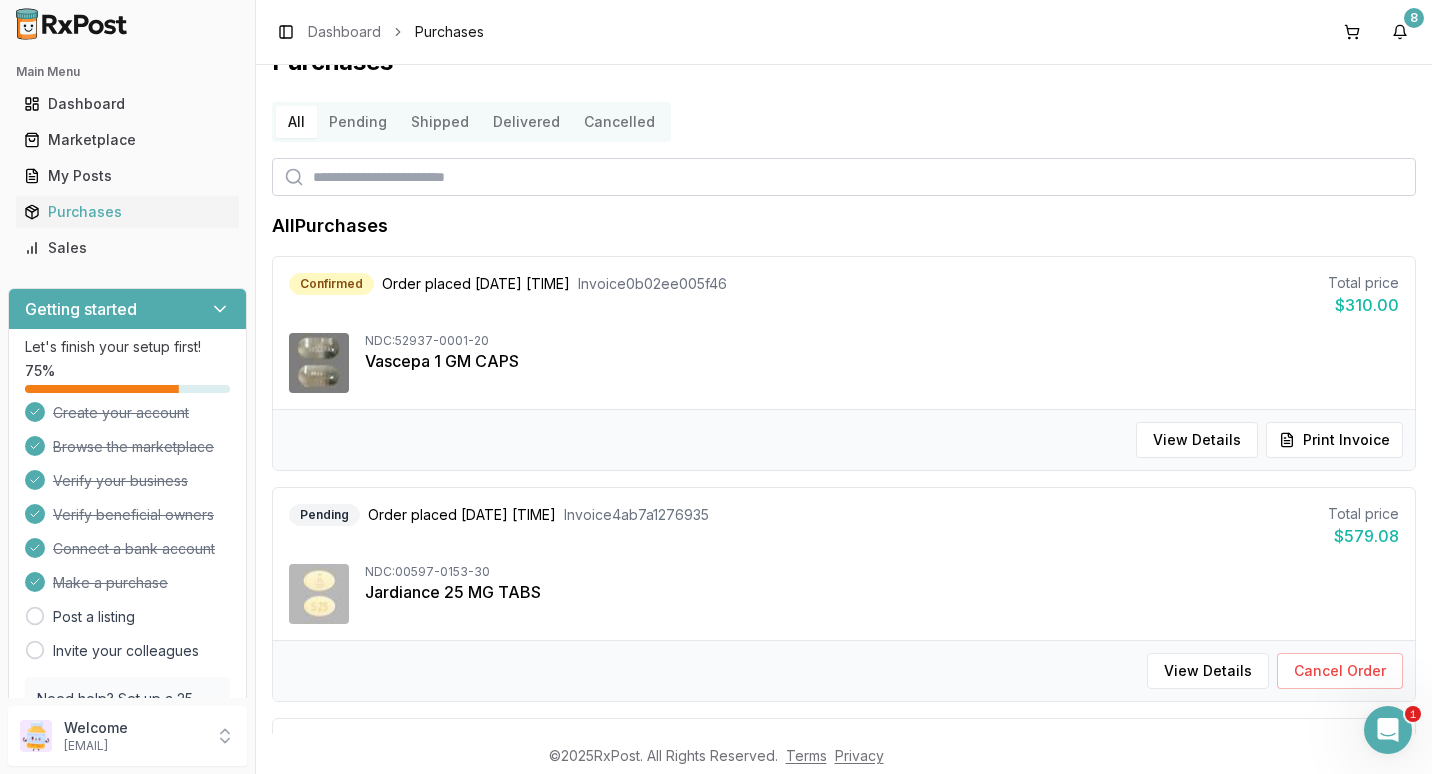 scroll, scrollTop: 0, scrollLeft: 0, axis: both 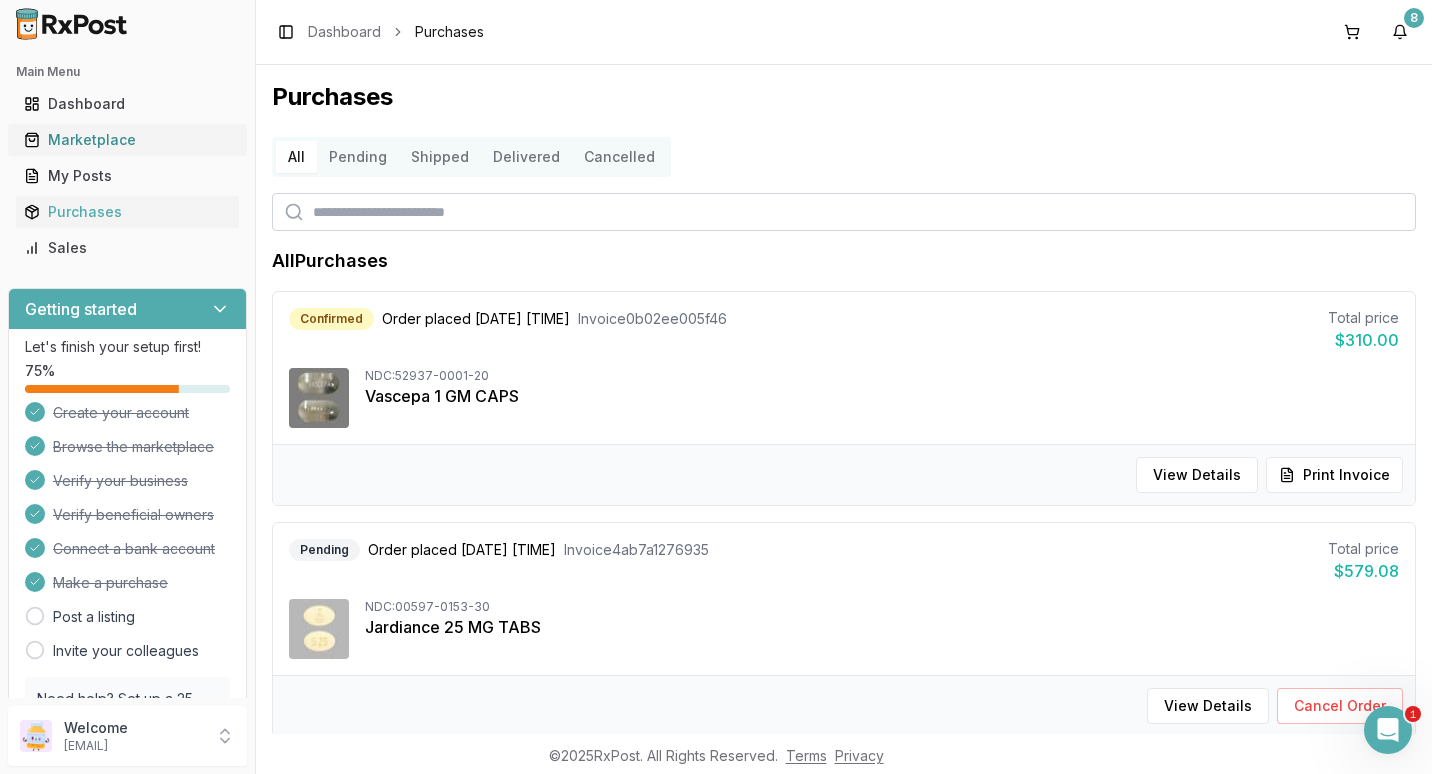 click on "Marketplace" at bounding box center [127, 140] 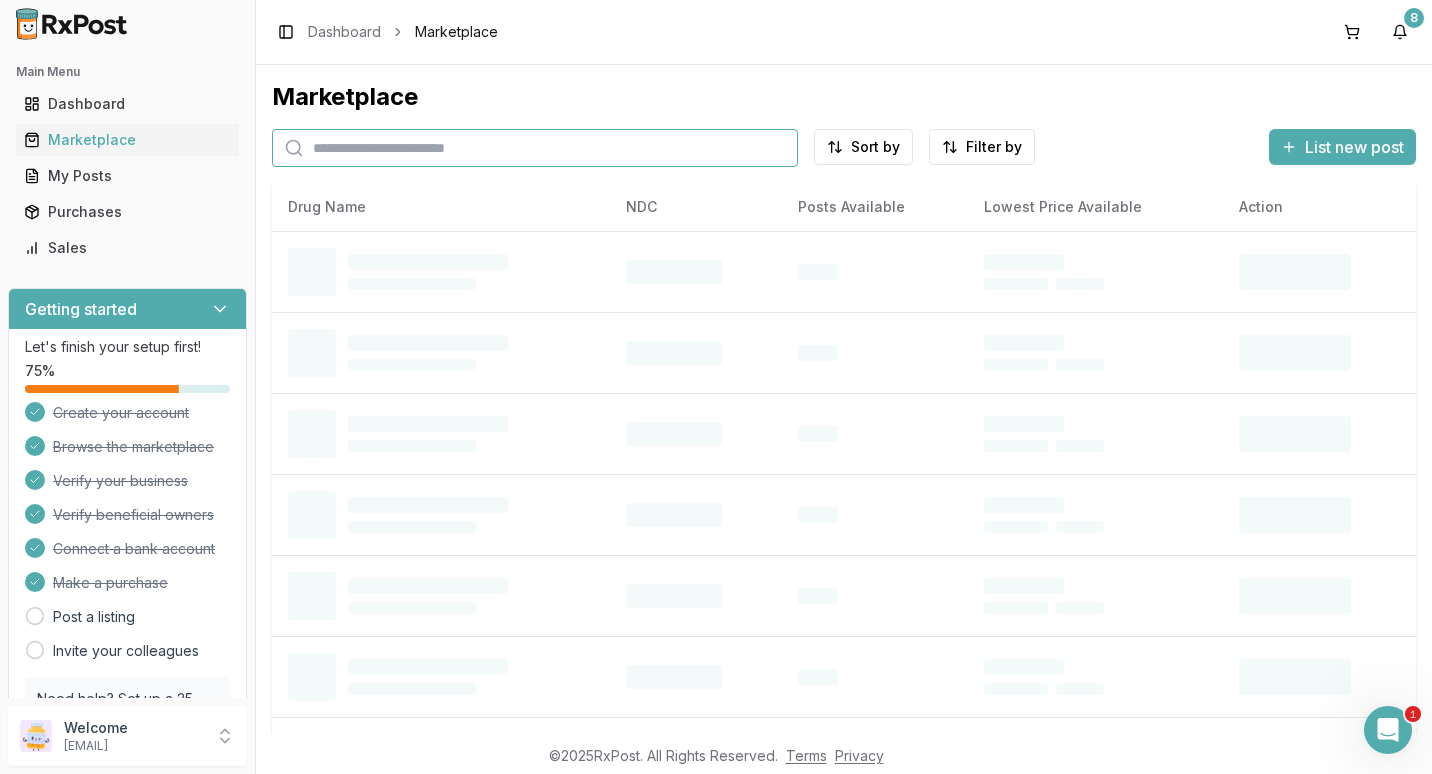 click at bounding box center (535, 148) 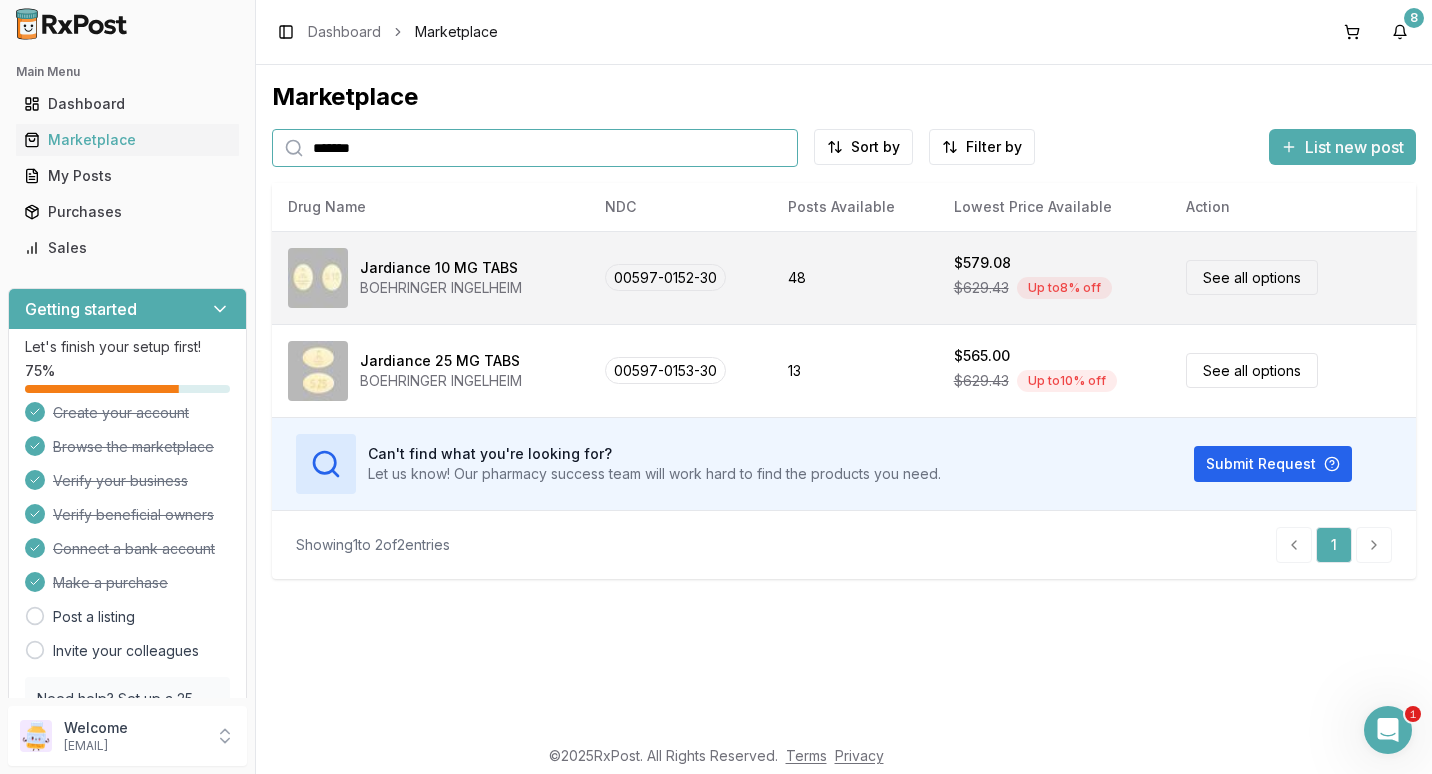 type on "*******" 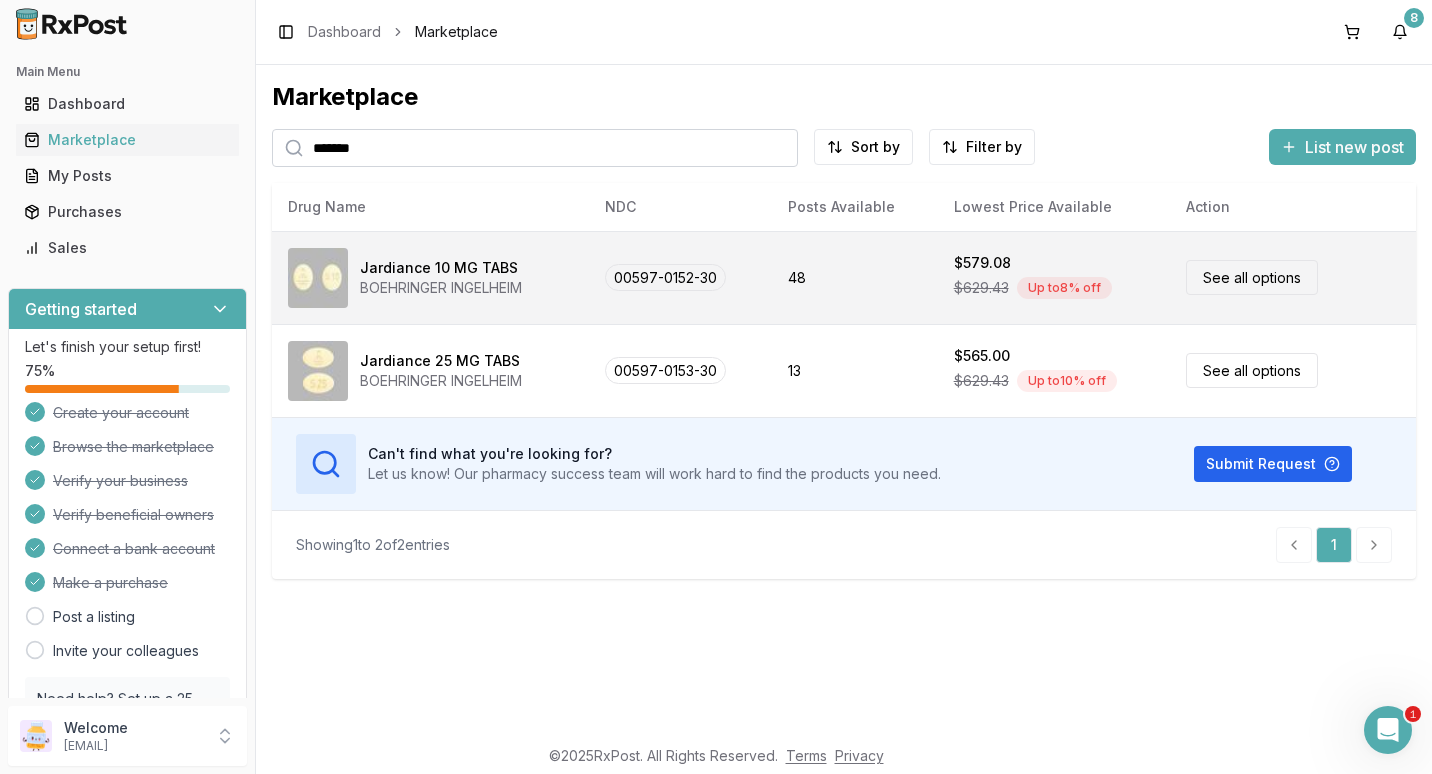 click on "See all options" at bounding box center [1252, 277] 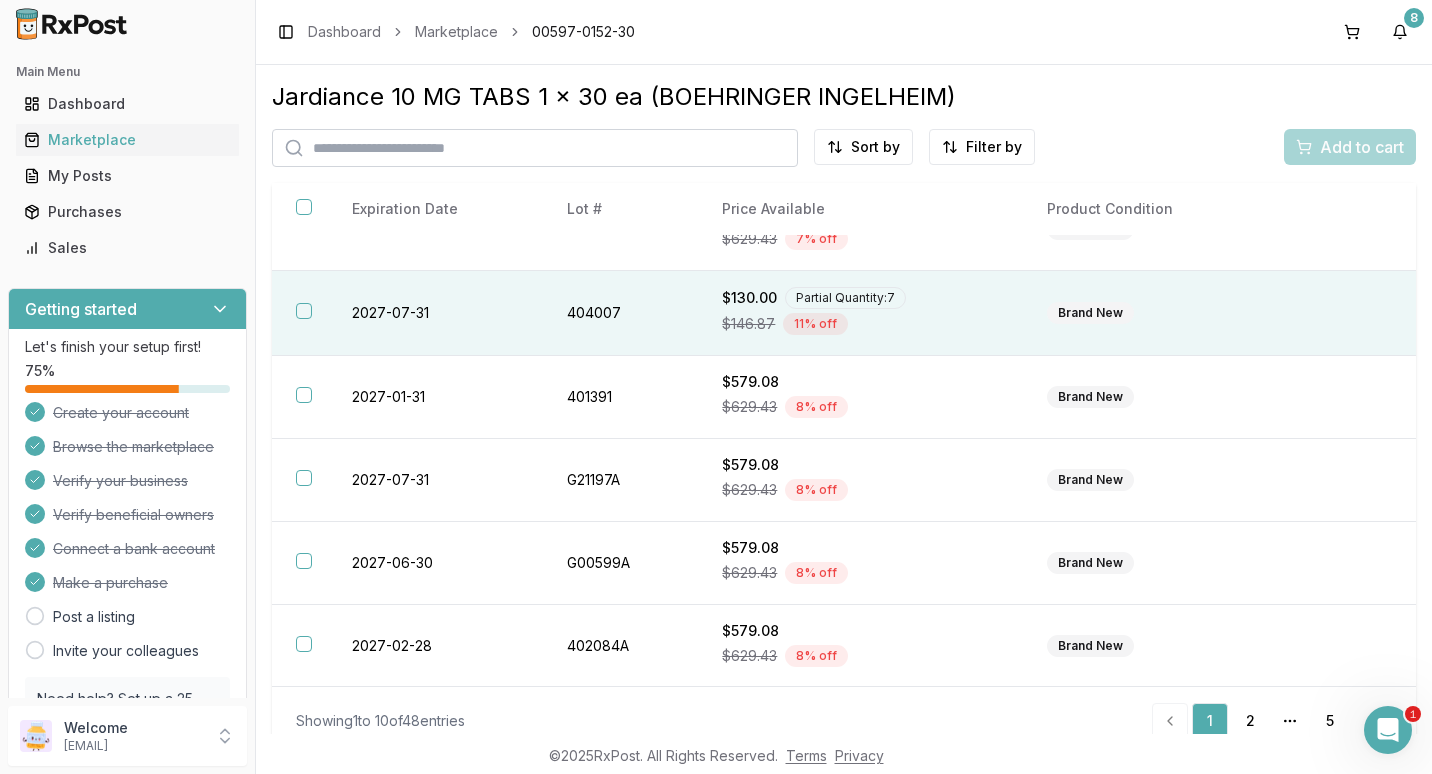 scroll, scrollTop: 381, scrollLeft: 0, axis: vertical 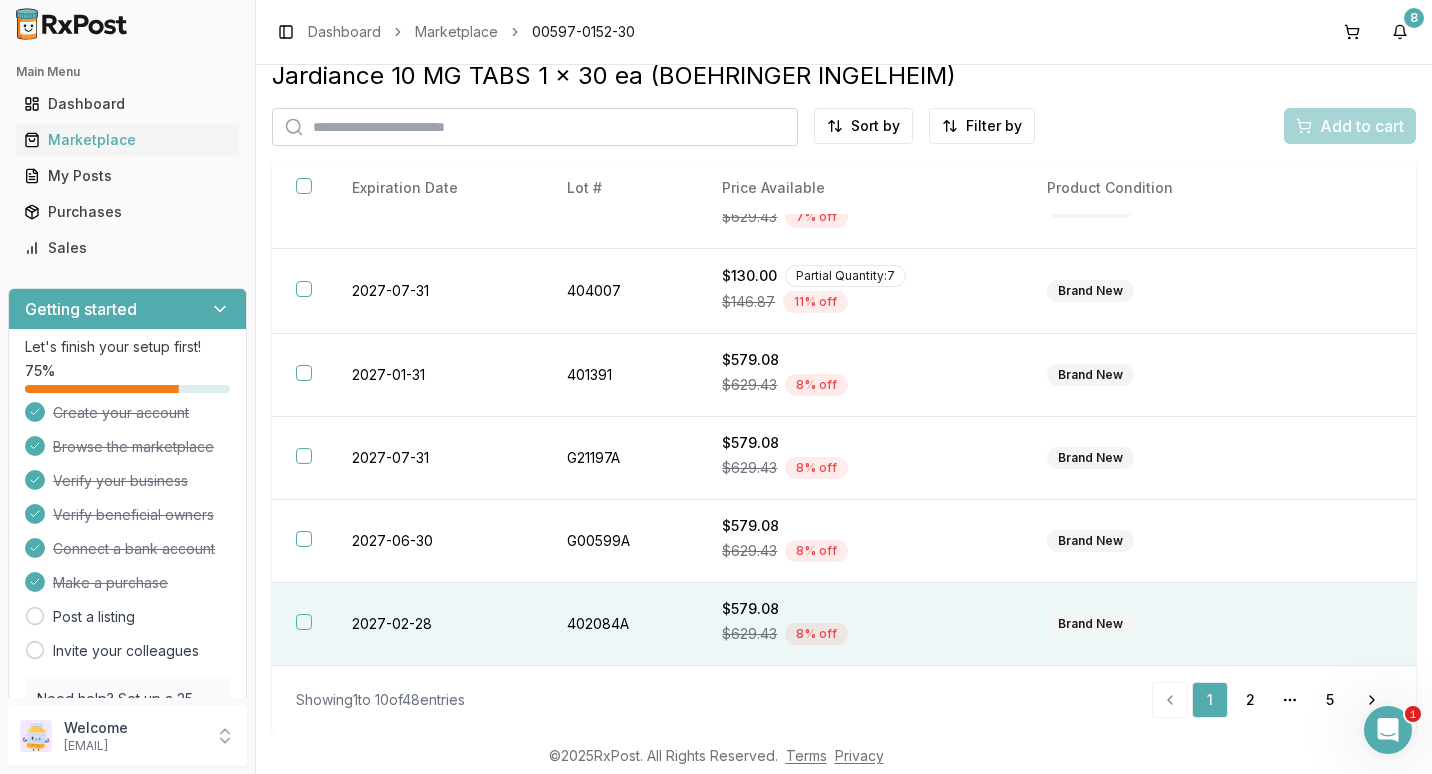 click at bounding box center [304, 622] 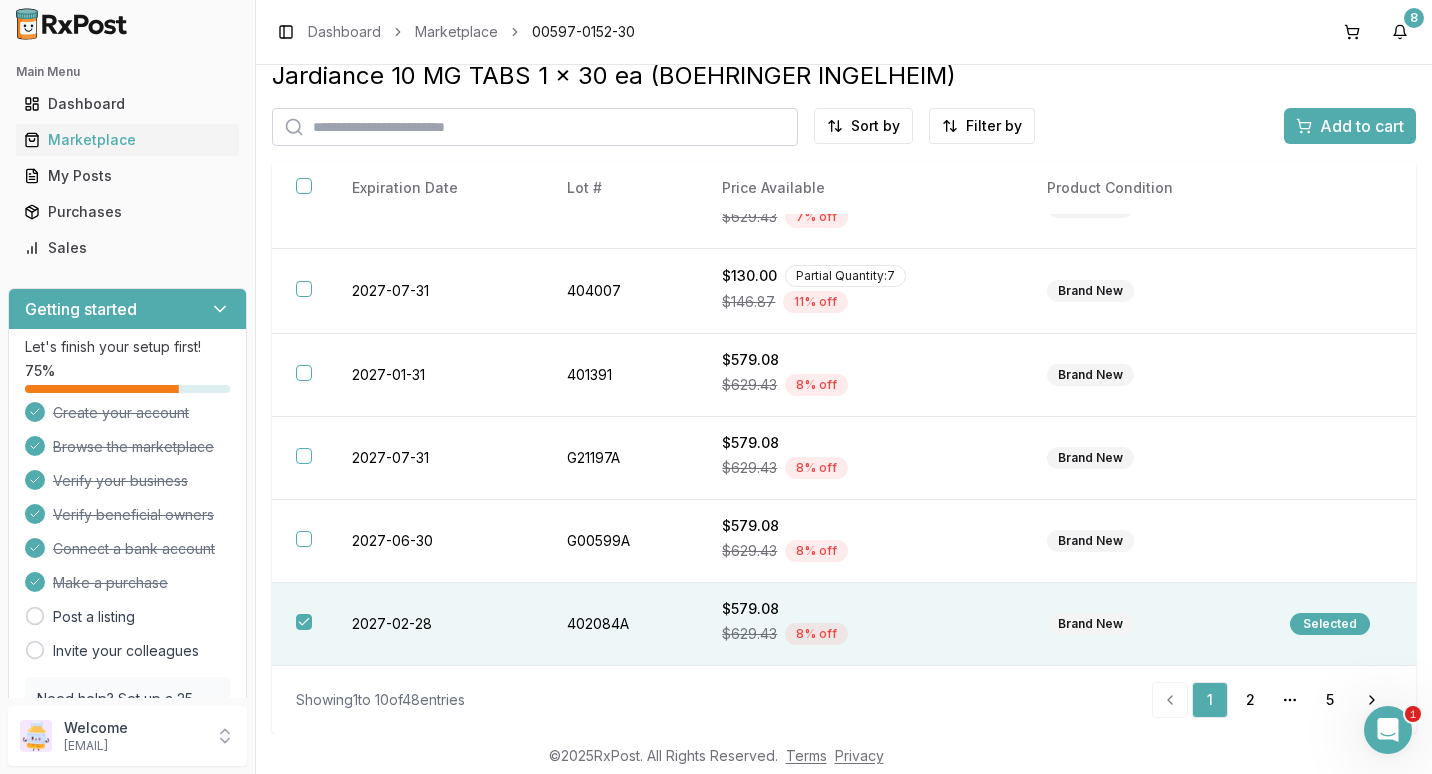 click on "Add to cart" at bounding box center [1362, 126] 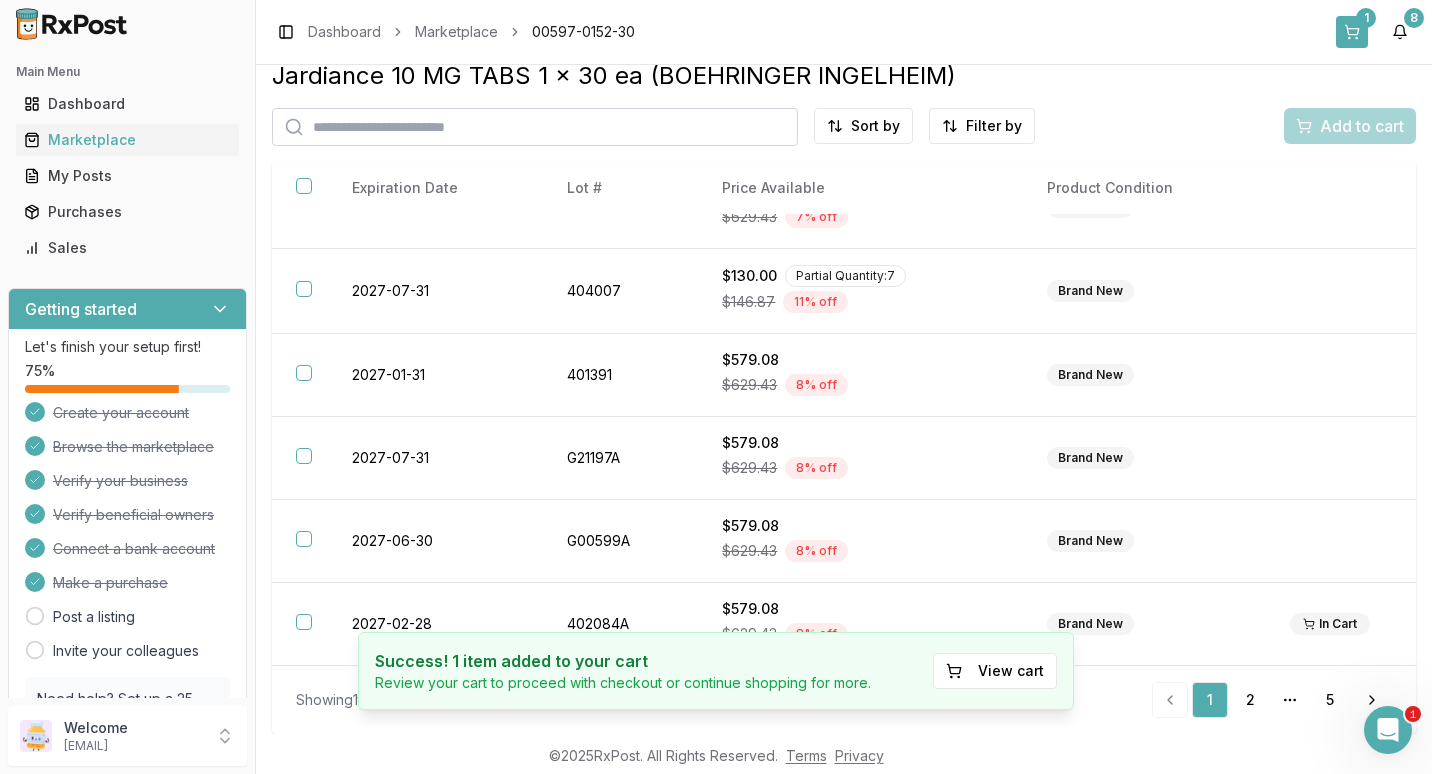click on "1" at bounding box center (1352, 32) 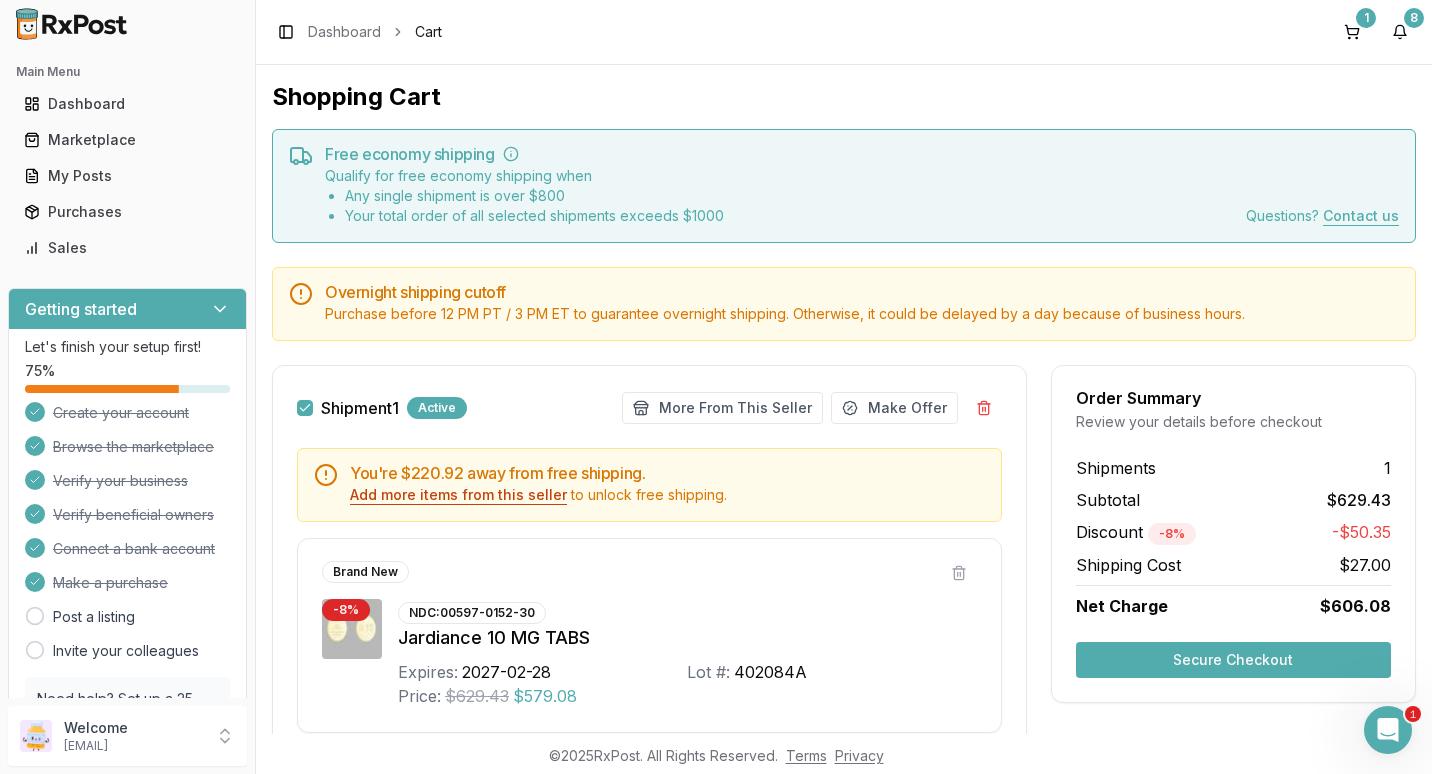 click on "Add more items from this seller" at bounding box center [458, 495] 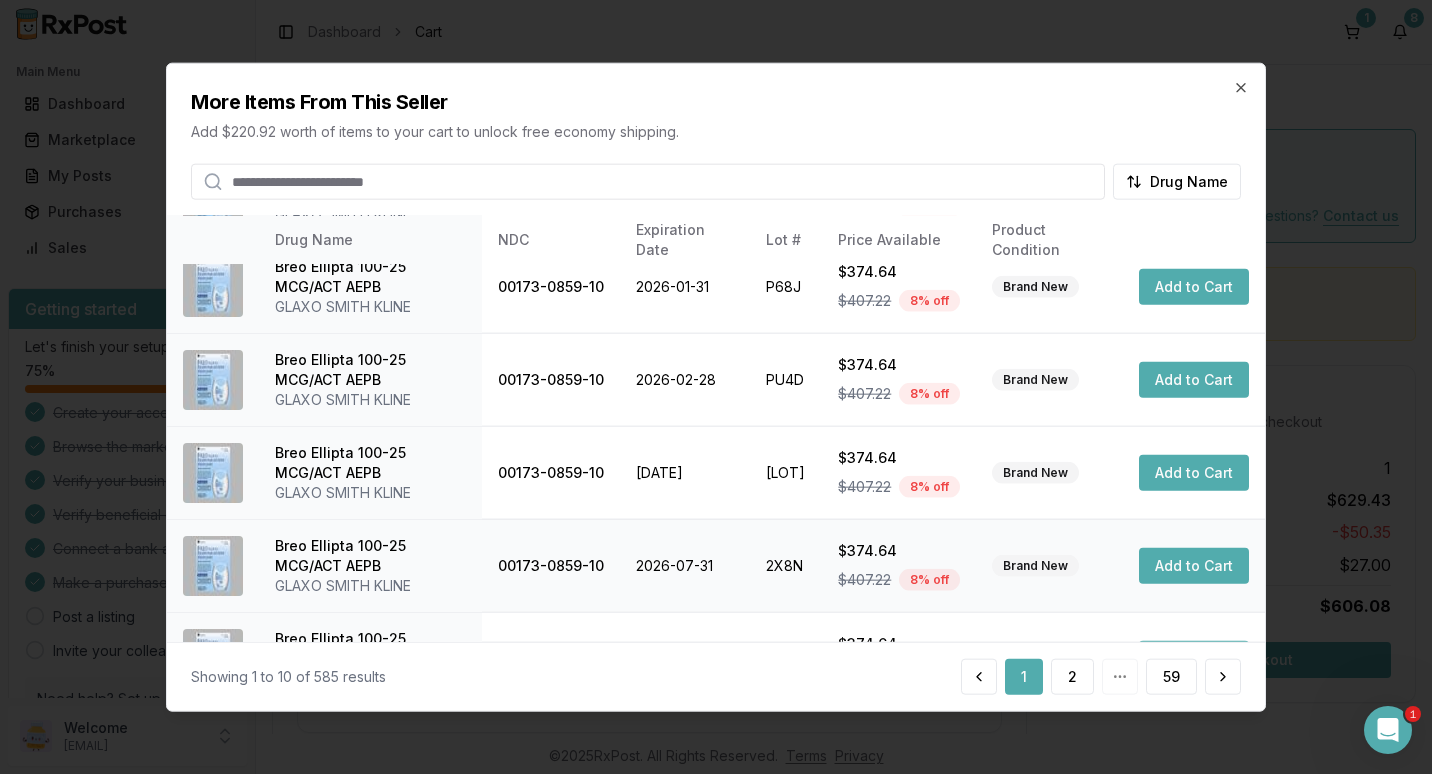 scroll, scrollTop: 552, scrollLeft: 0, axis: vertical 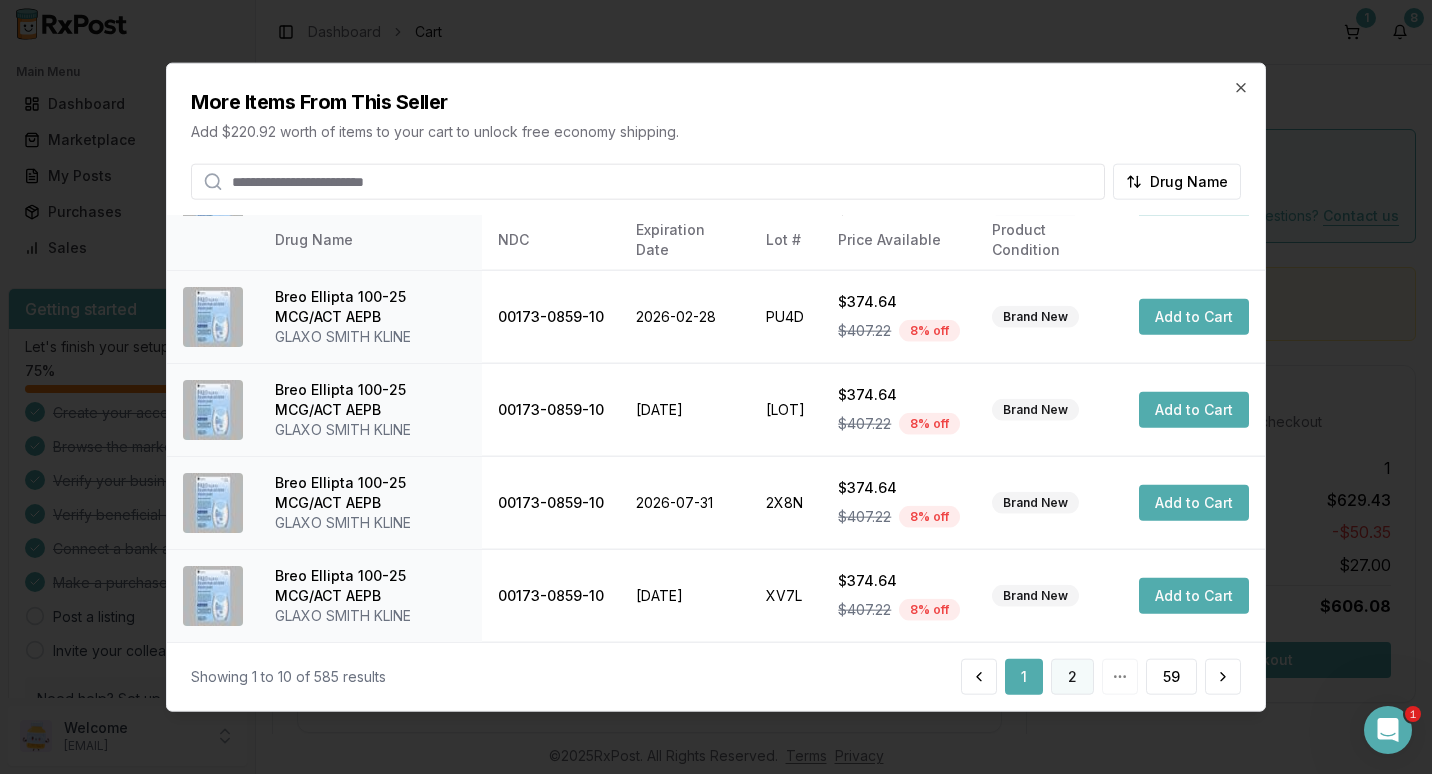 click on "2" at bounding box center (1072, 676) 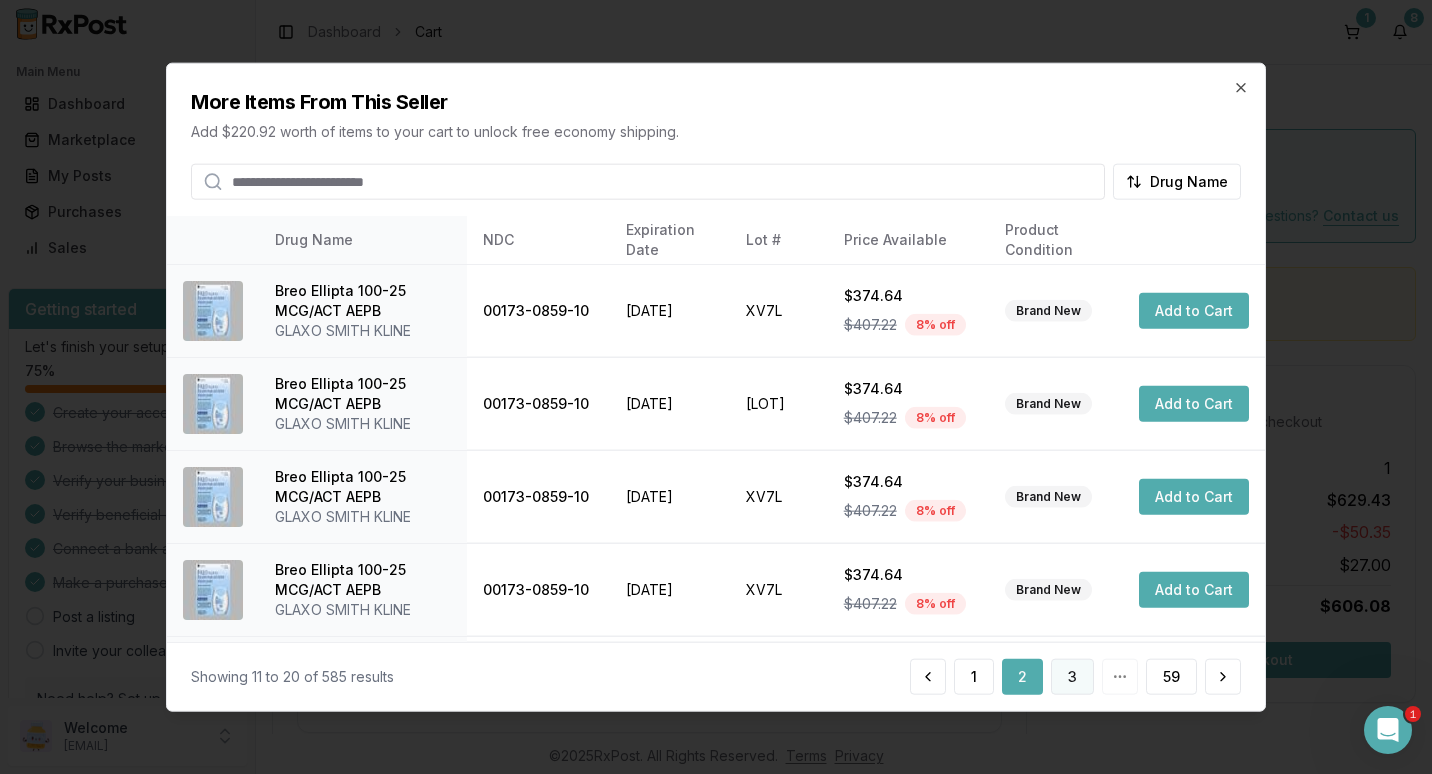 click on "3" at bounding box center [1072, 676] 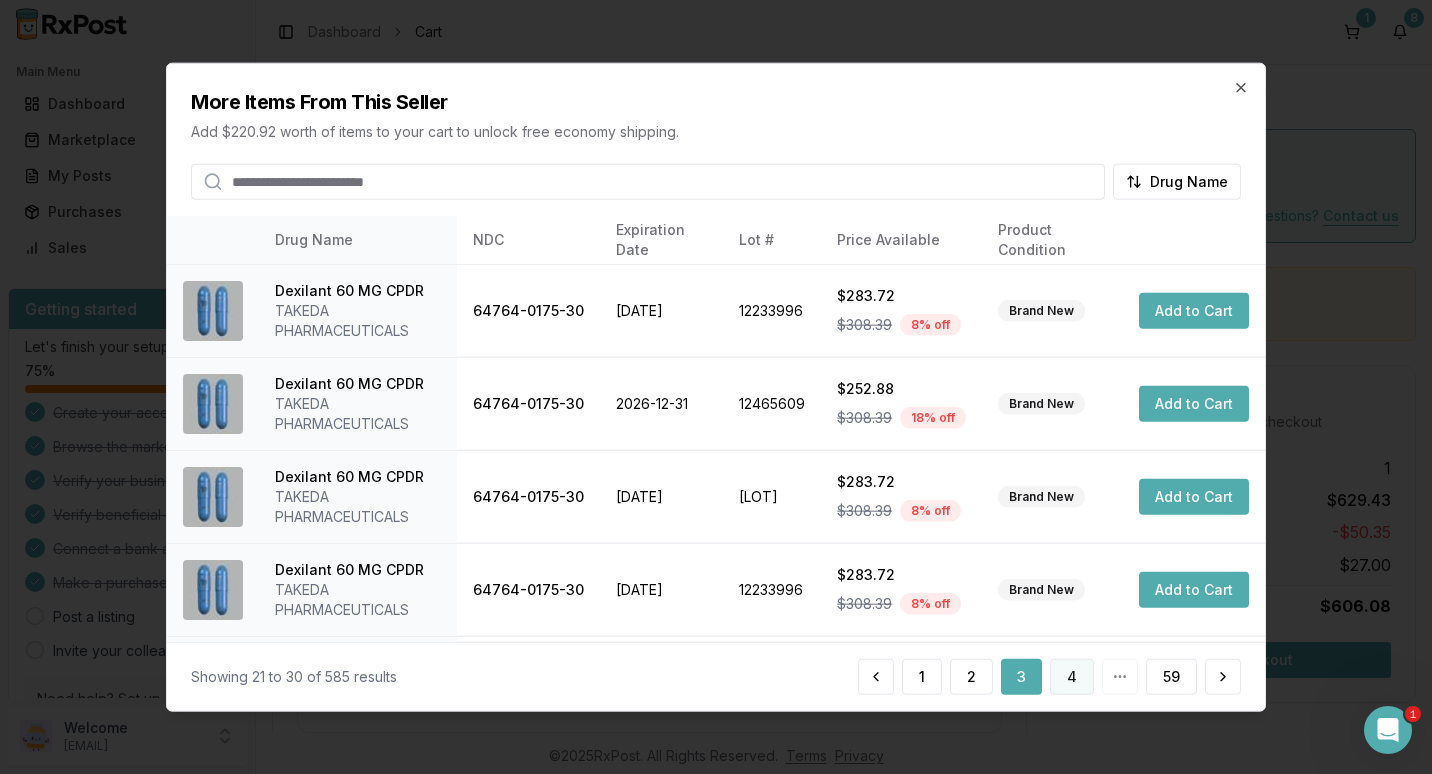 click on "4" at bounding box center (1072, 676) 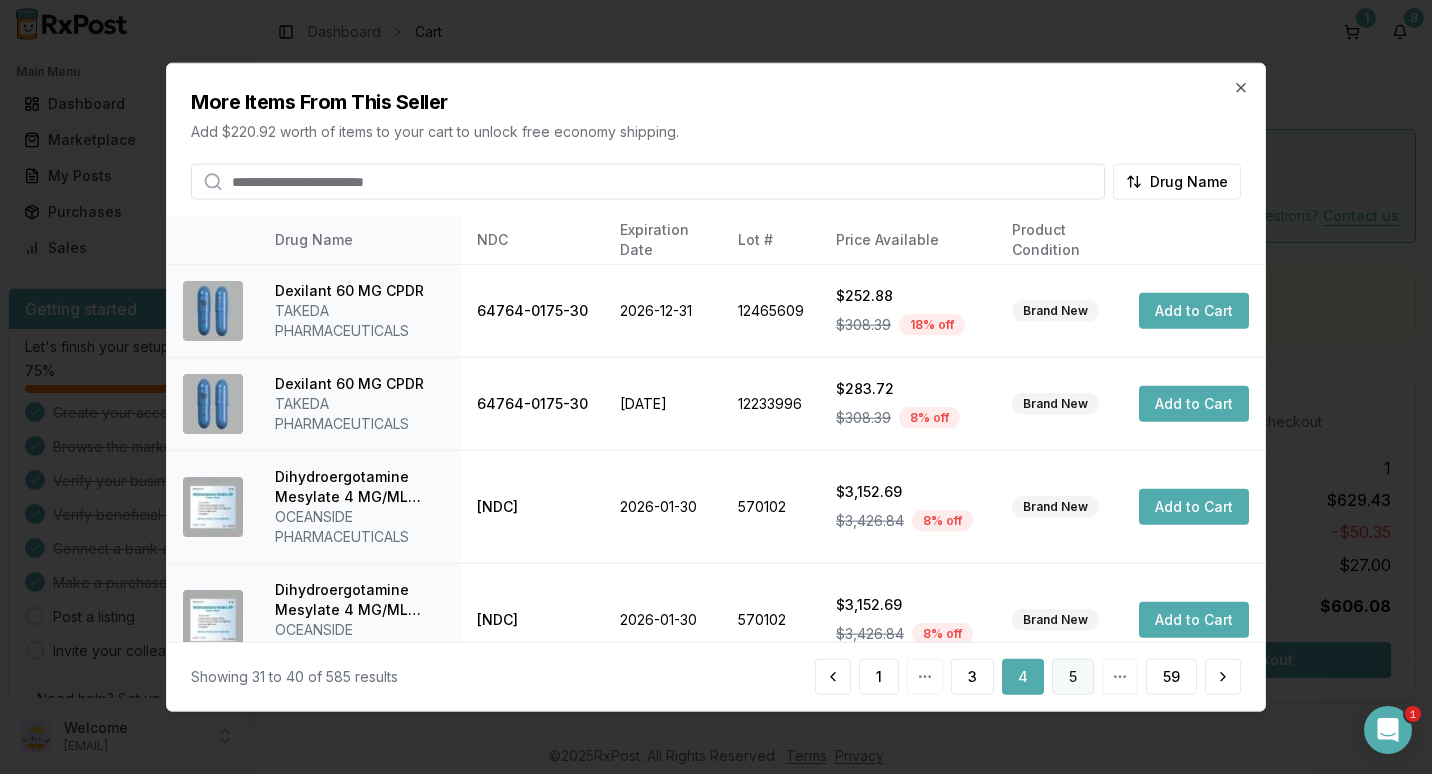 click on "5" at bounding box center [1073, 676] 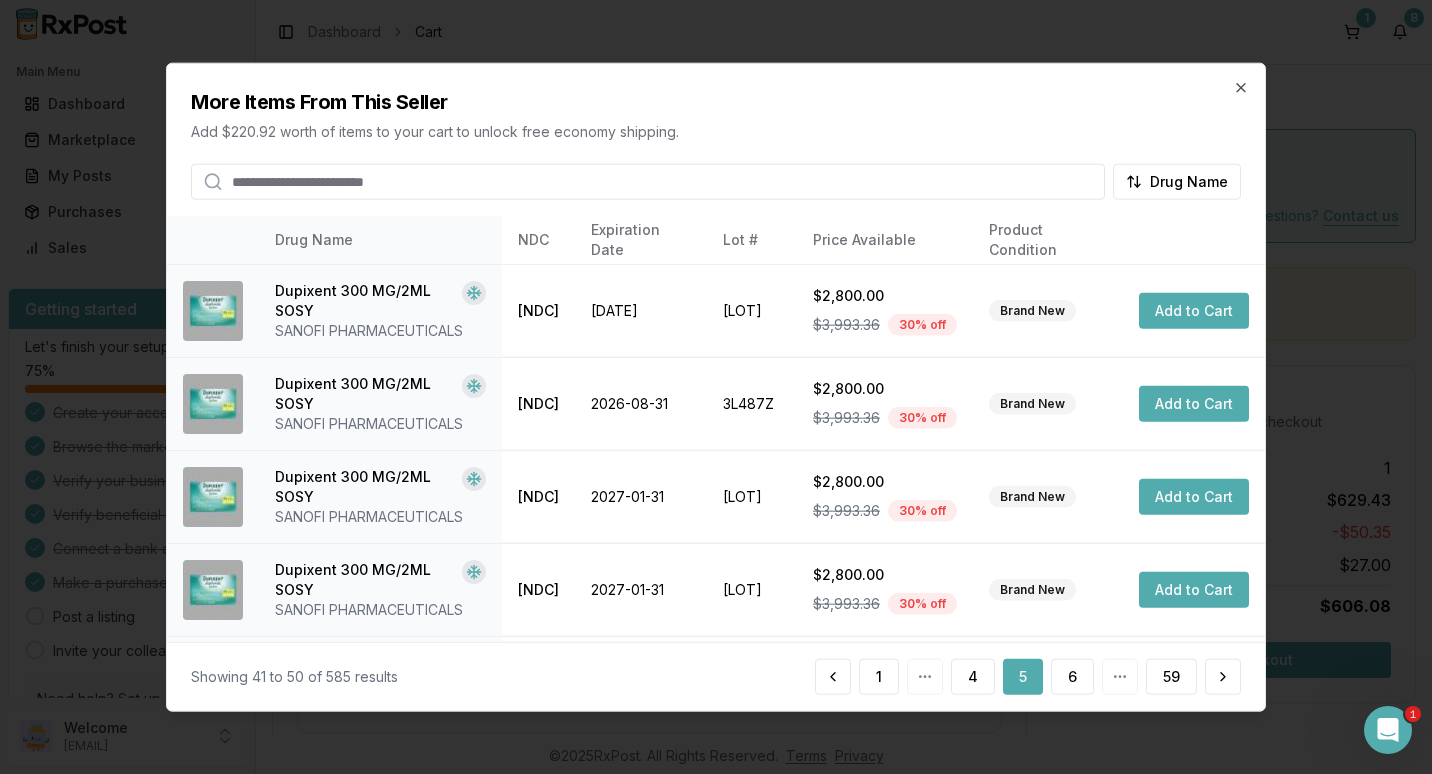 click on "6" at bounding box center (1072, 676) 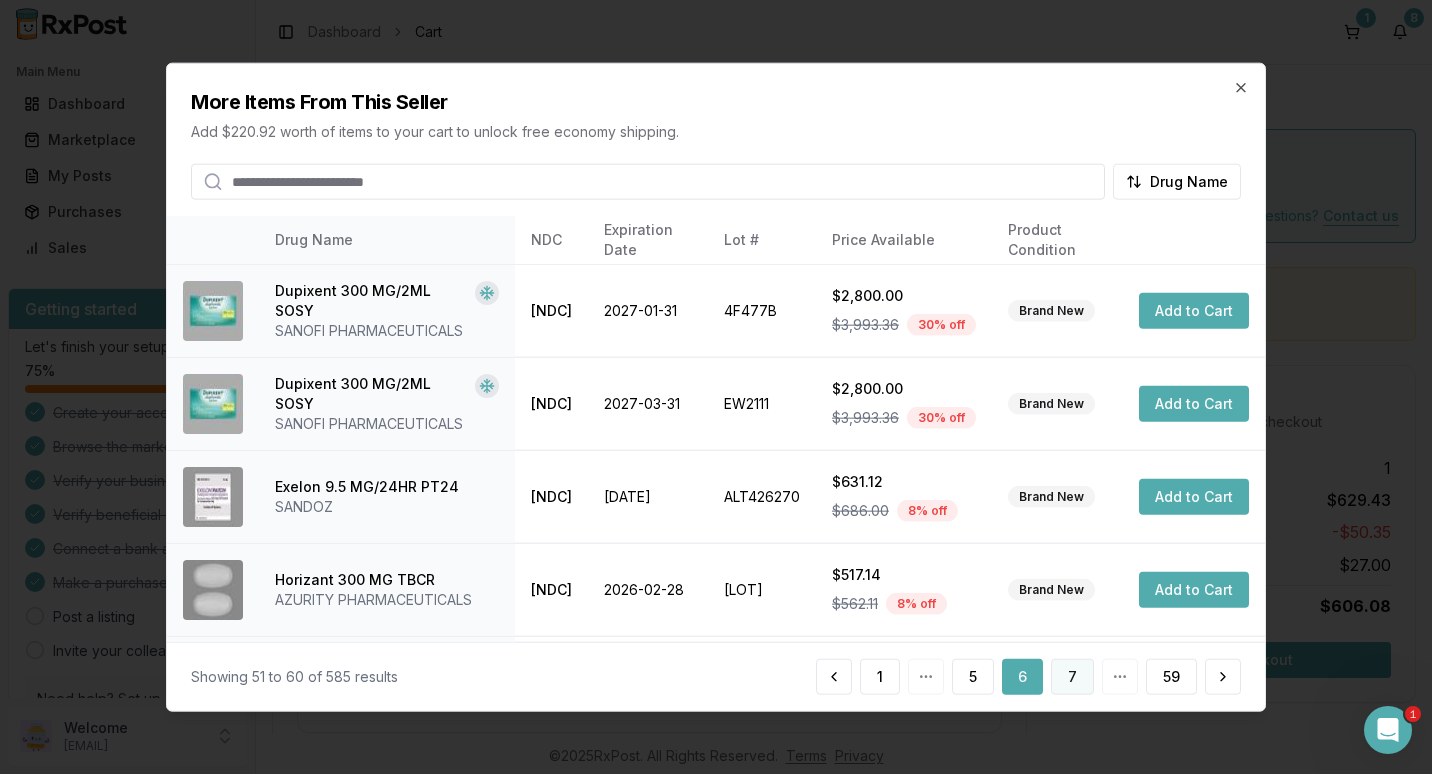 click on "7" at bounding box center (1072, 676) 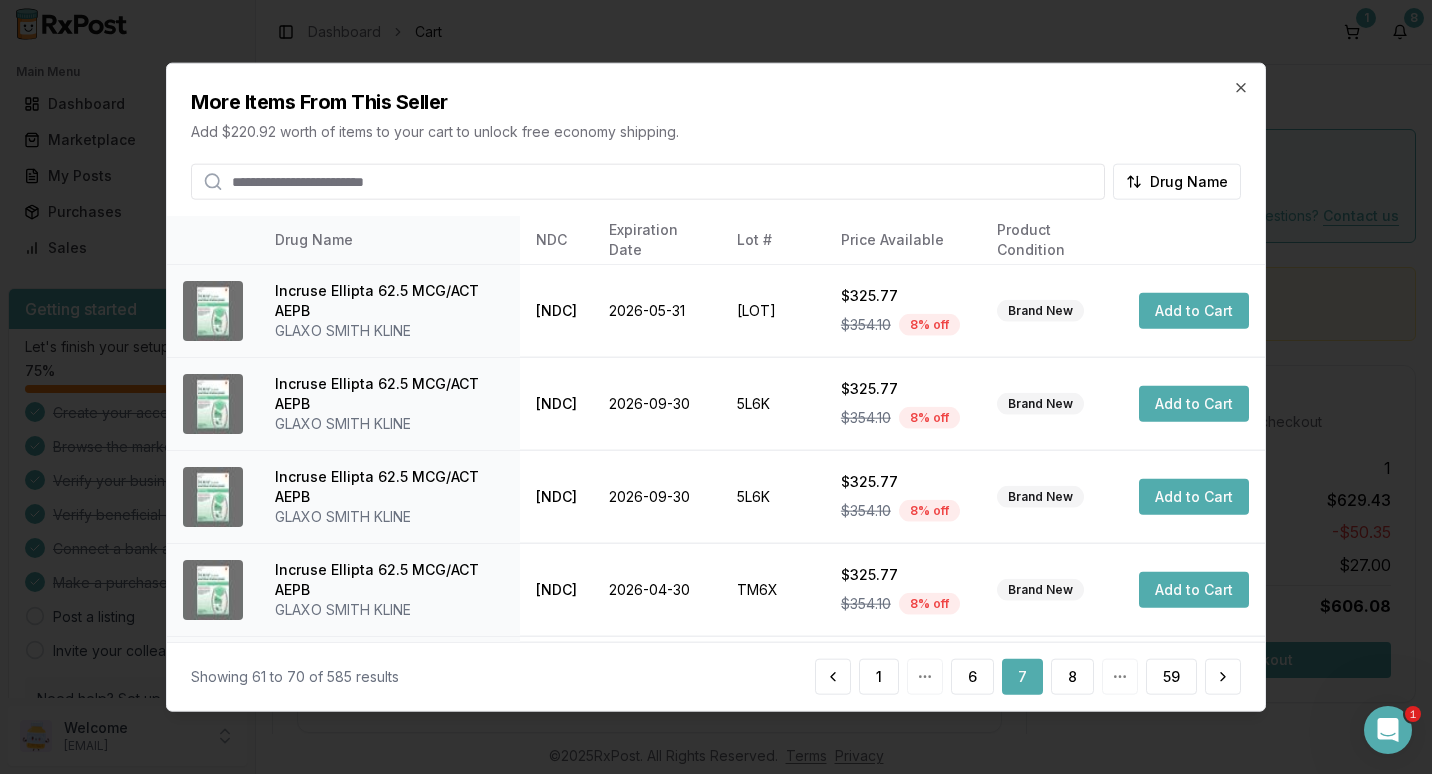 click on "8" at bounding box center (1072, 676) 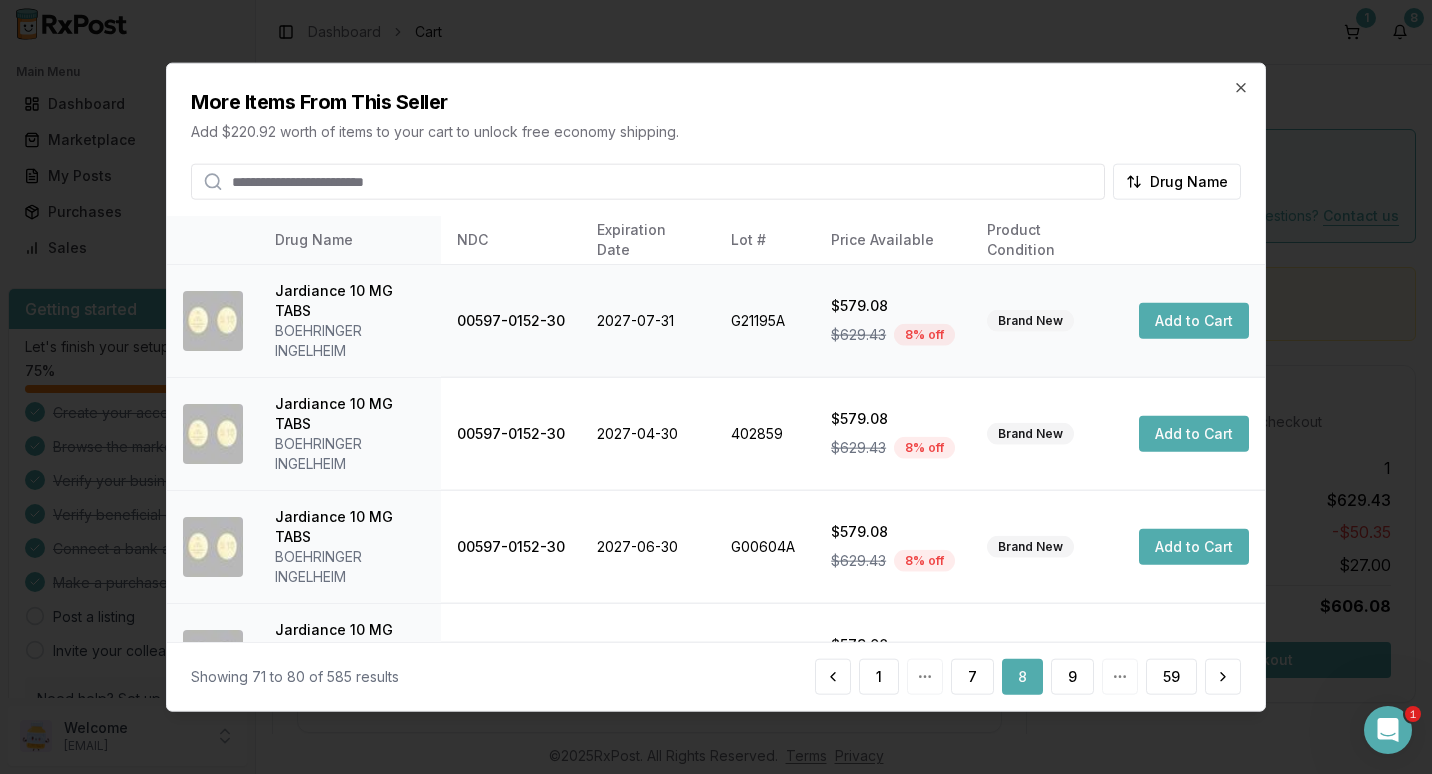 click on "Add to Cart" at bounding box center (1194, 320) 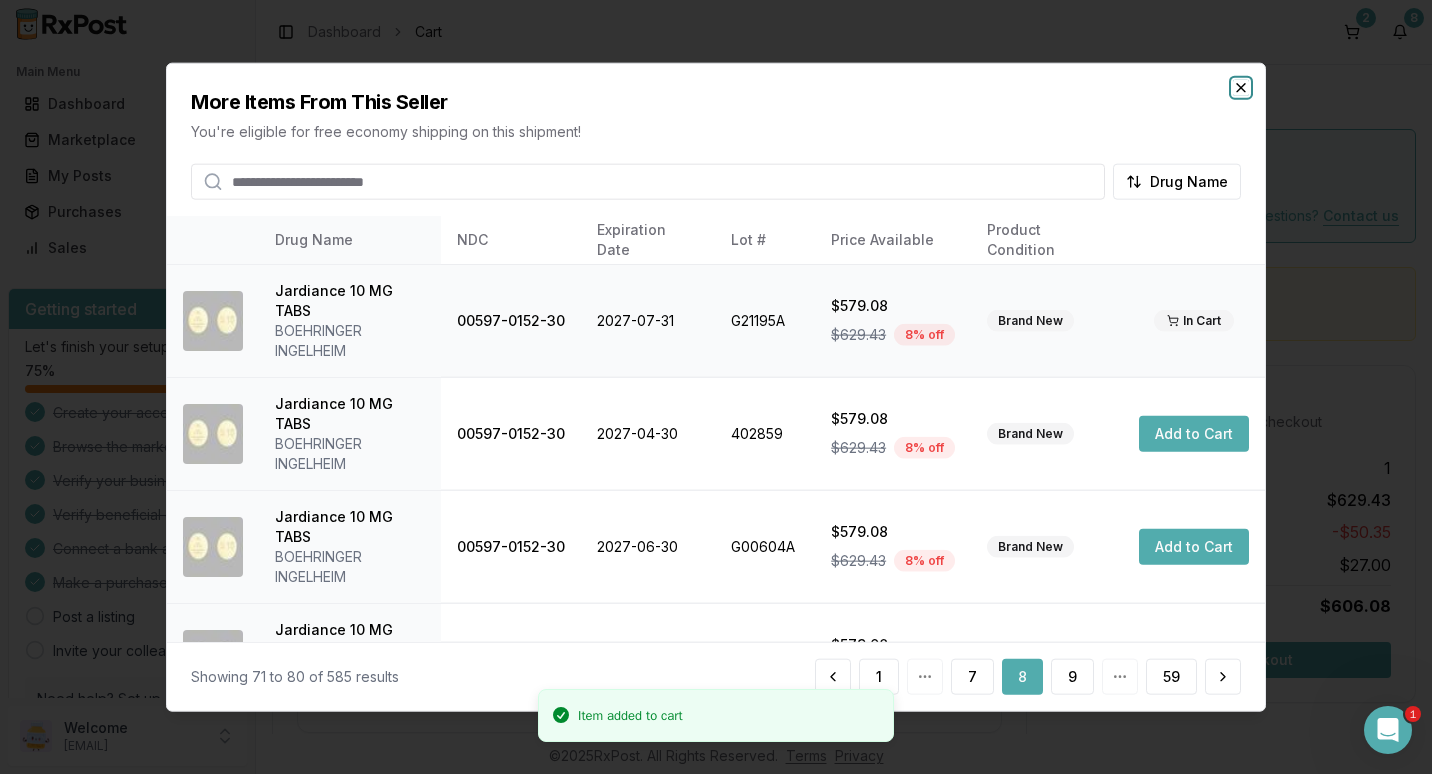 click 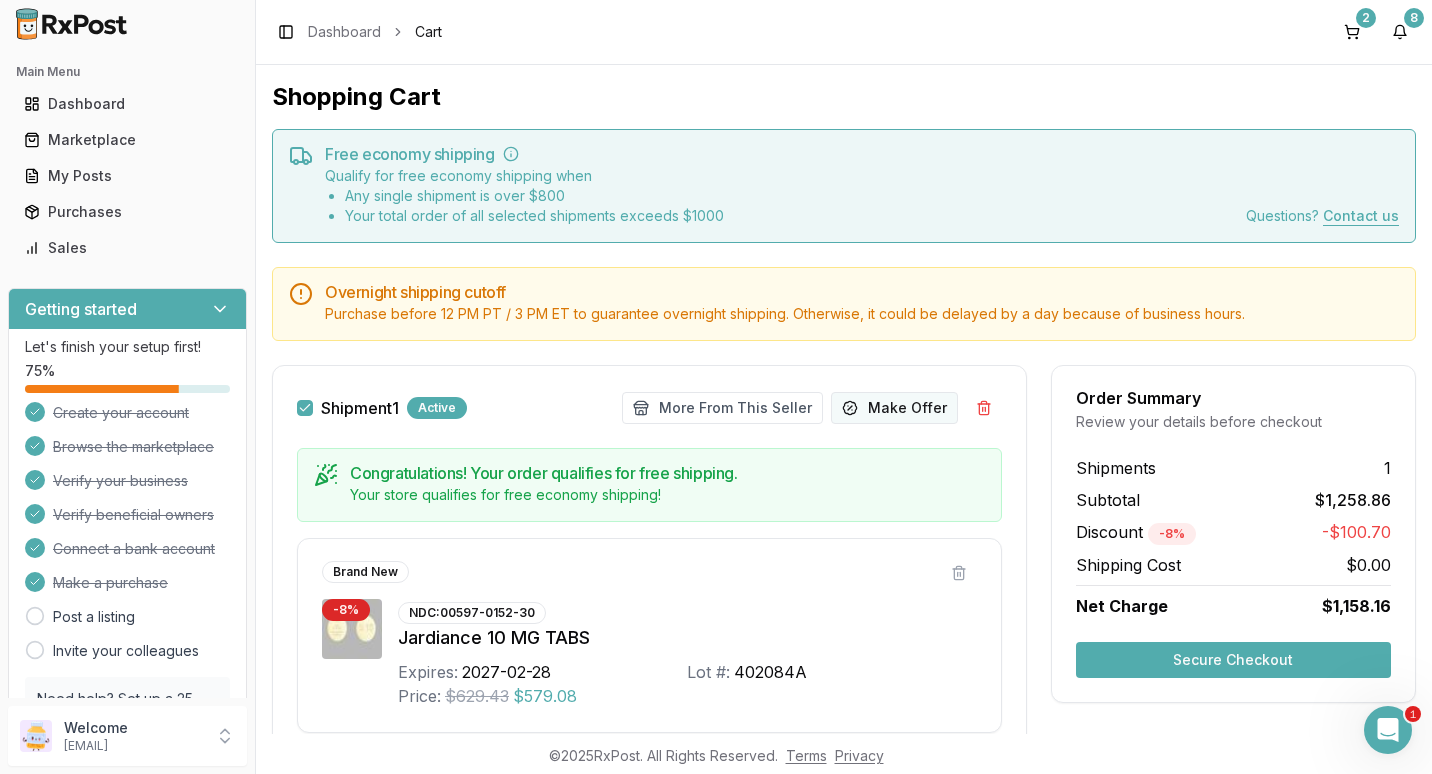 click on "Make Offer" at bounding box center (894, 408) 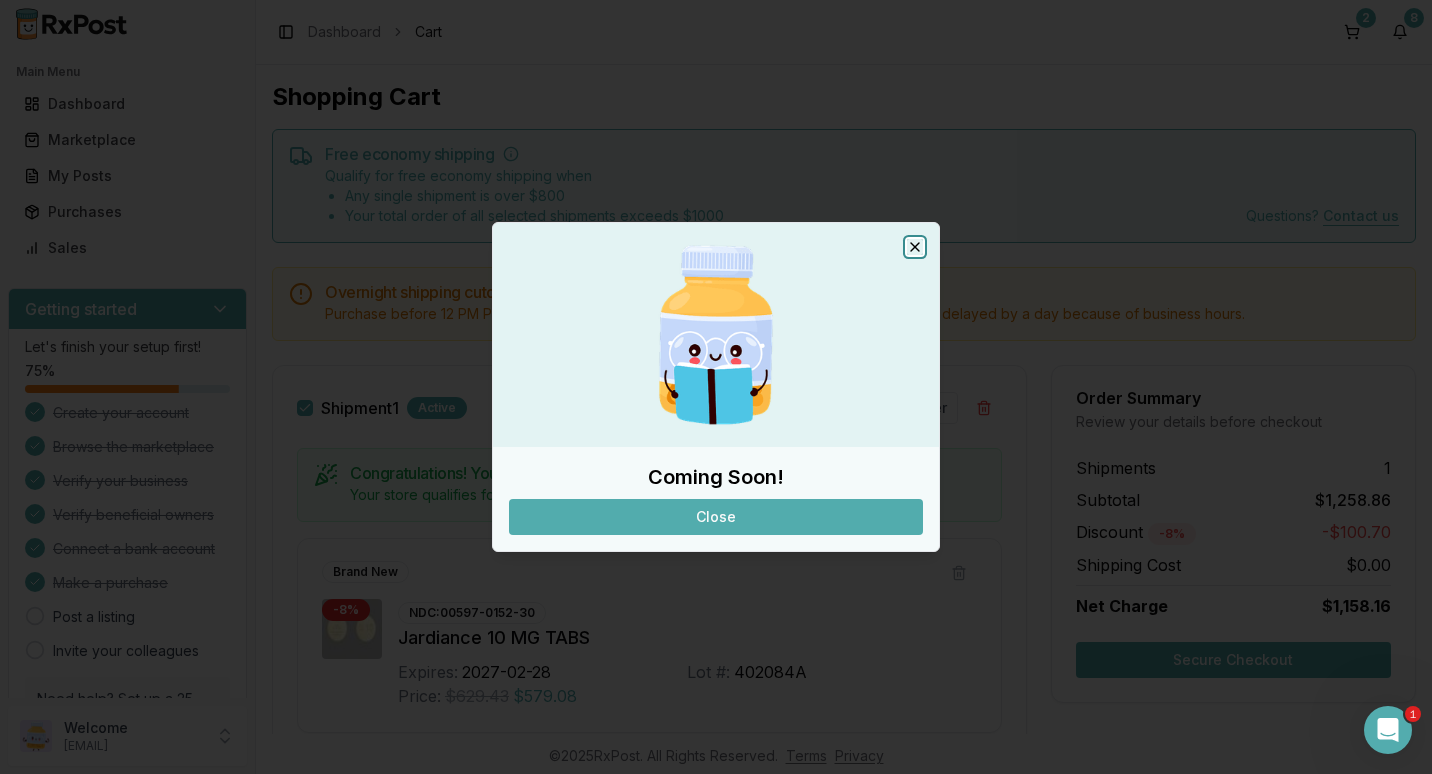 click 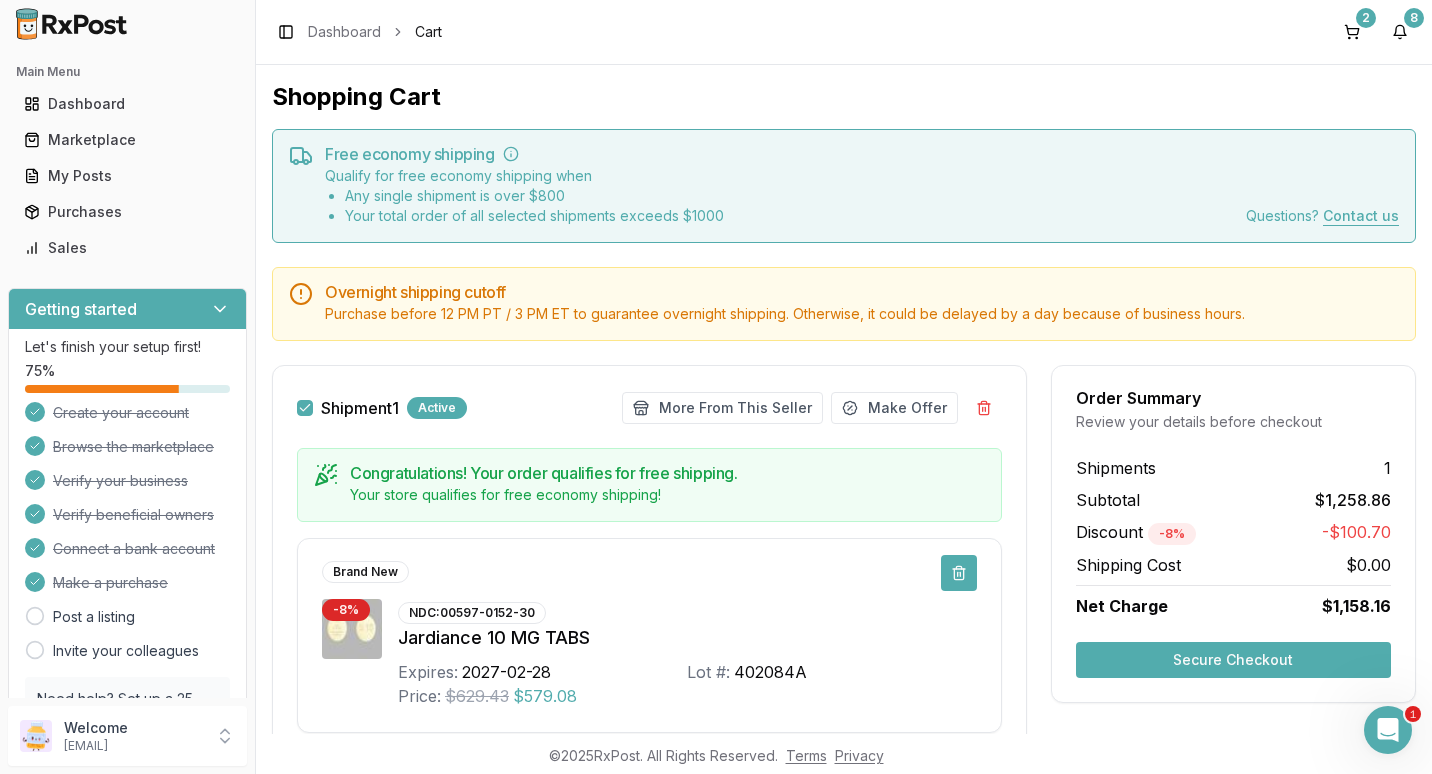 click at bounding box center [959, 573] 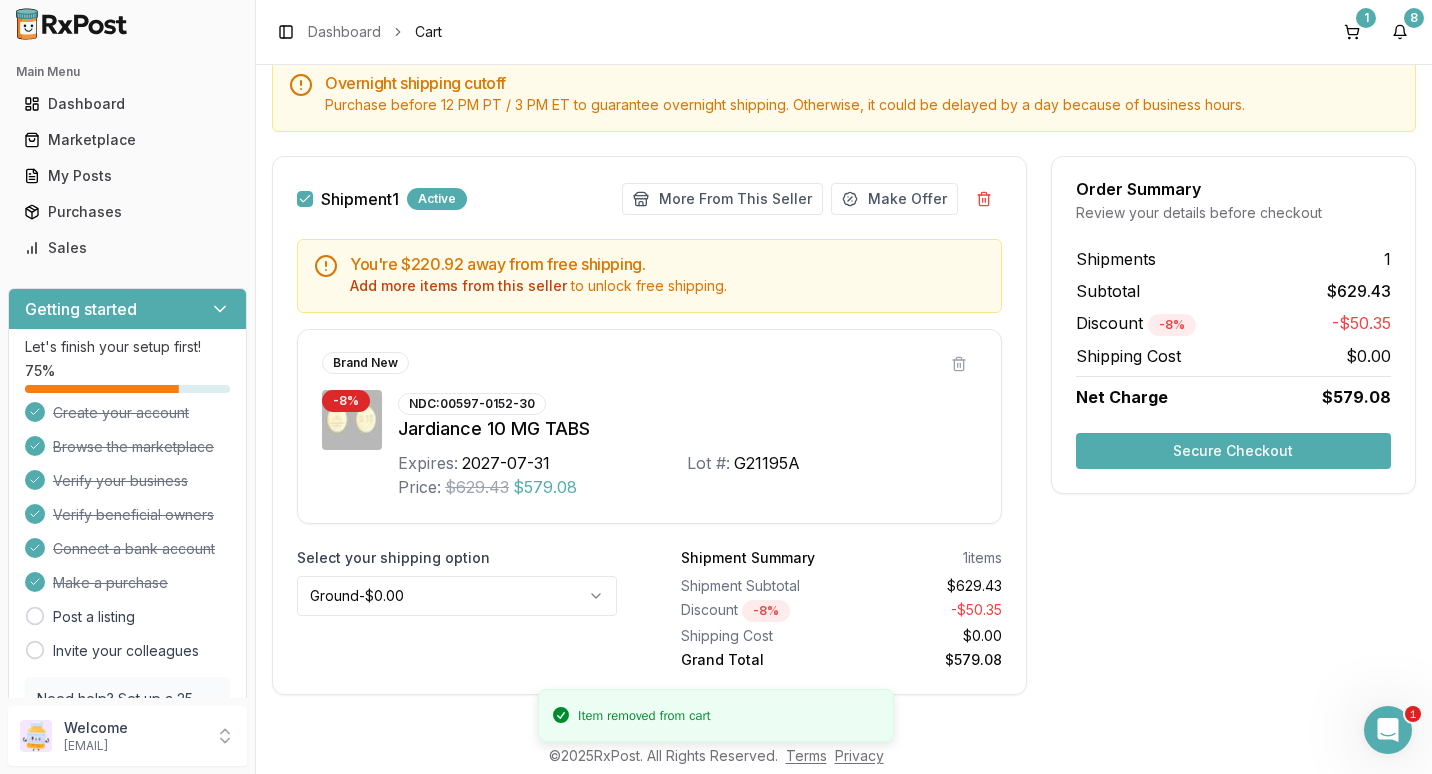 scroll, scrollTop: 226, scrollLeft: 0, axis: vertical 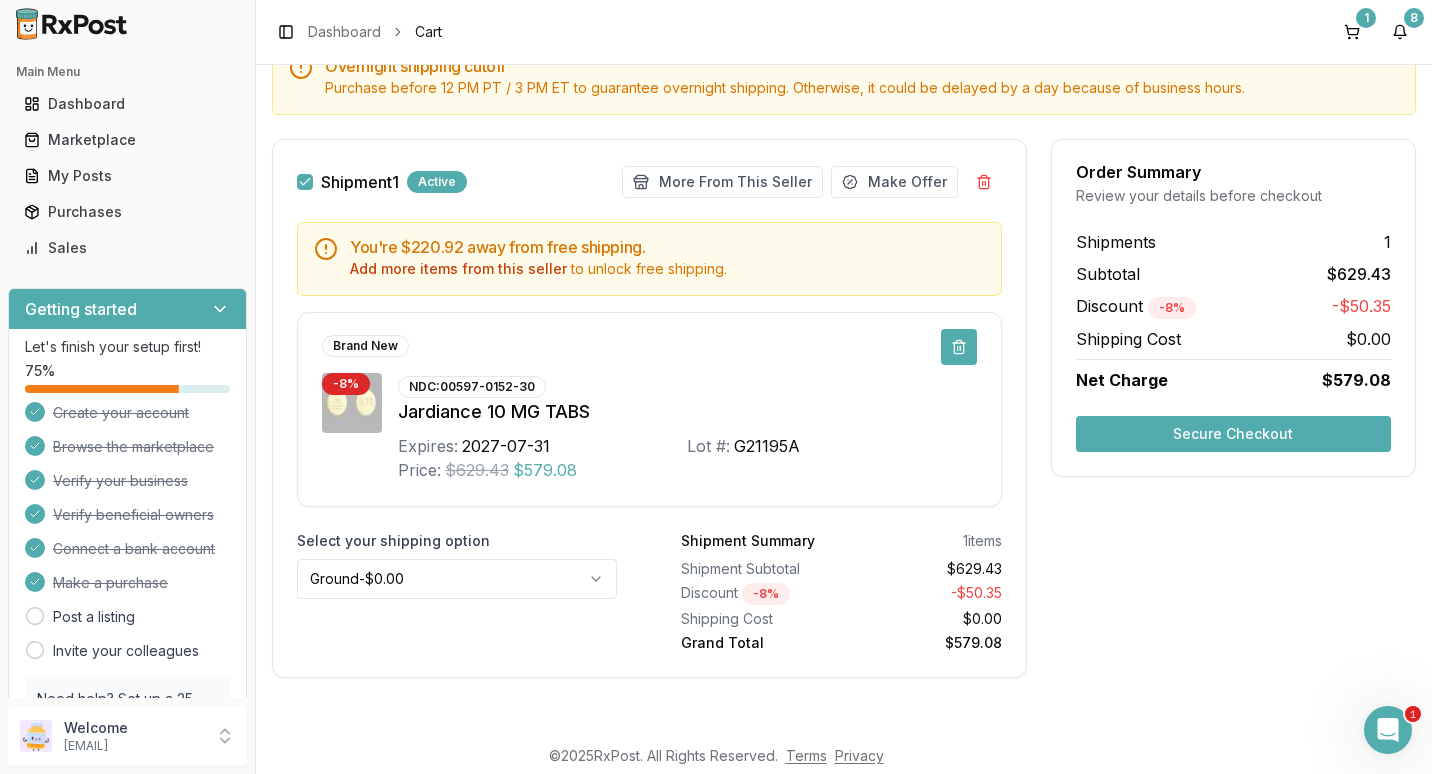 click at bounding box center (959, 347) 